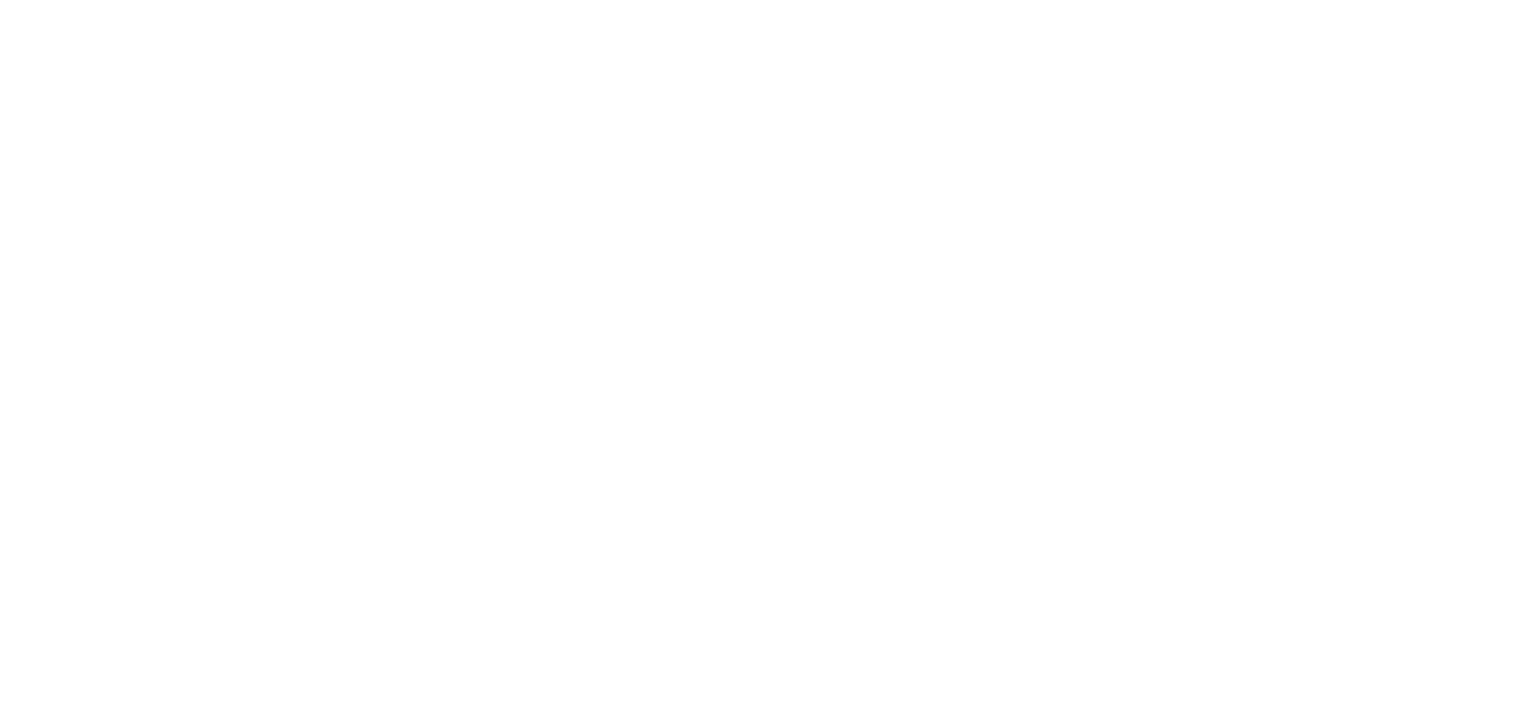 scroll, scrollTop: 0, scrollLeft: 0, axis: both 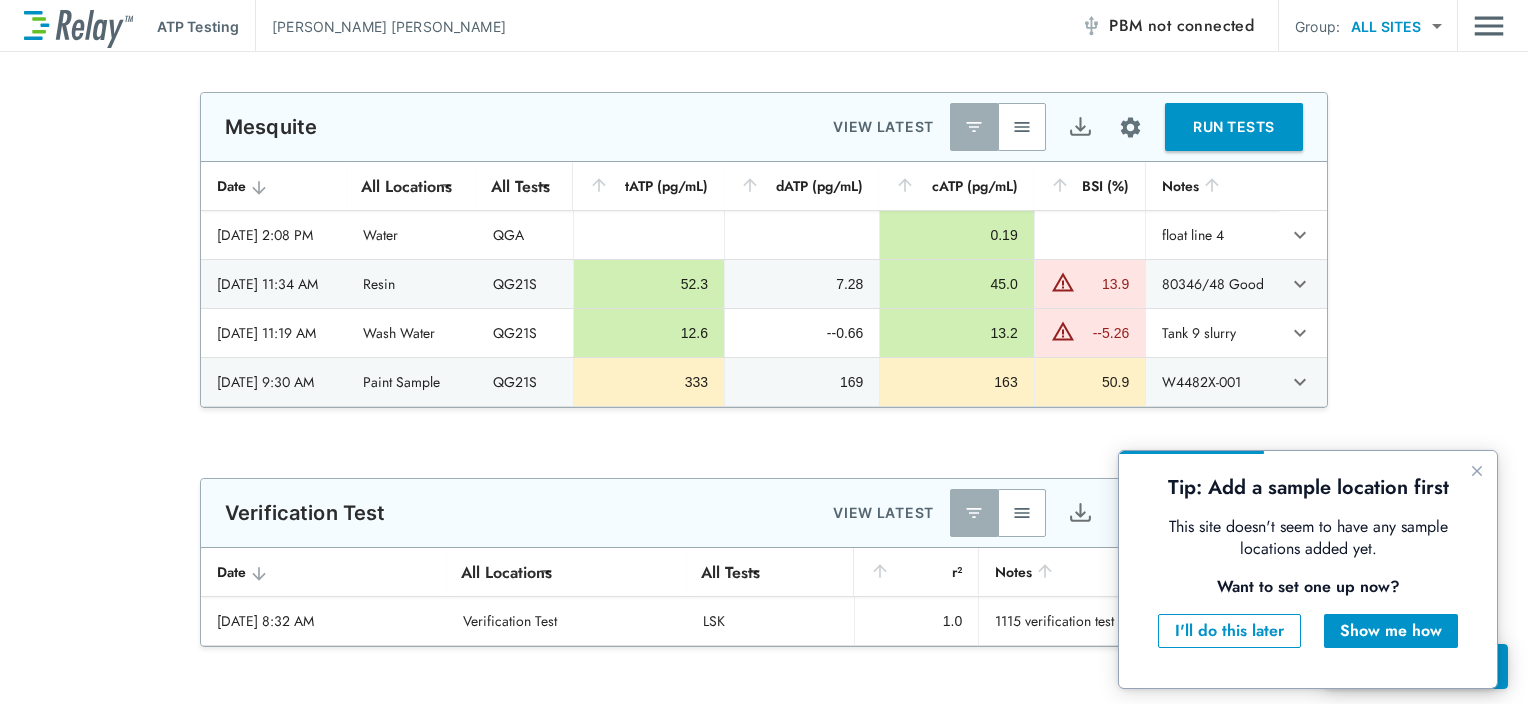 type on "**********" 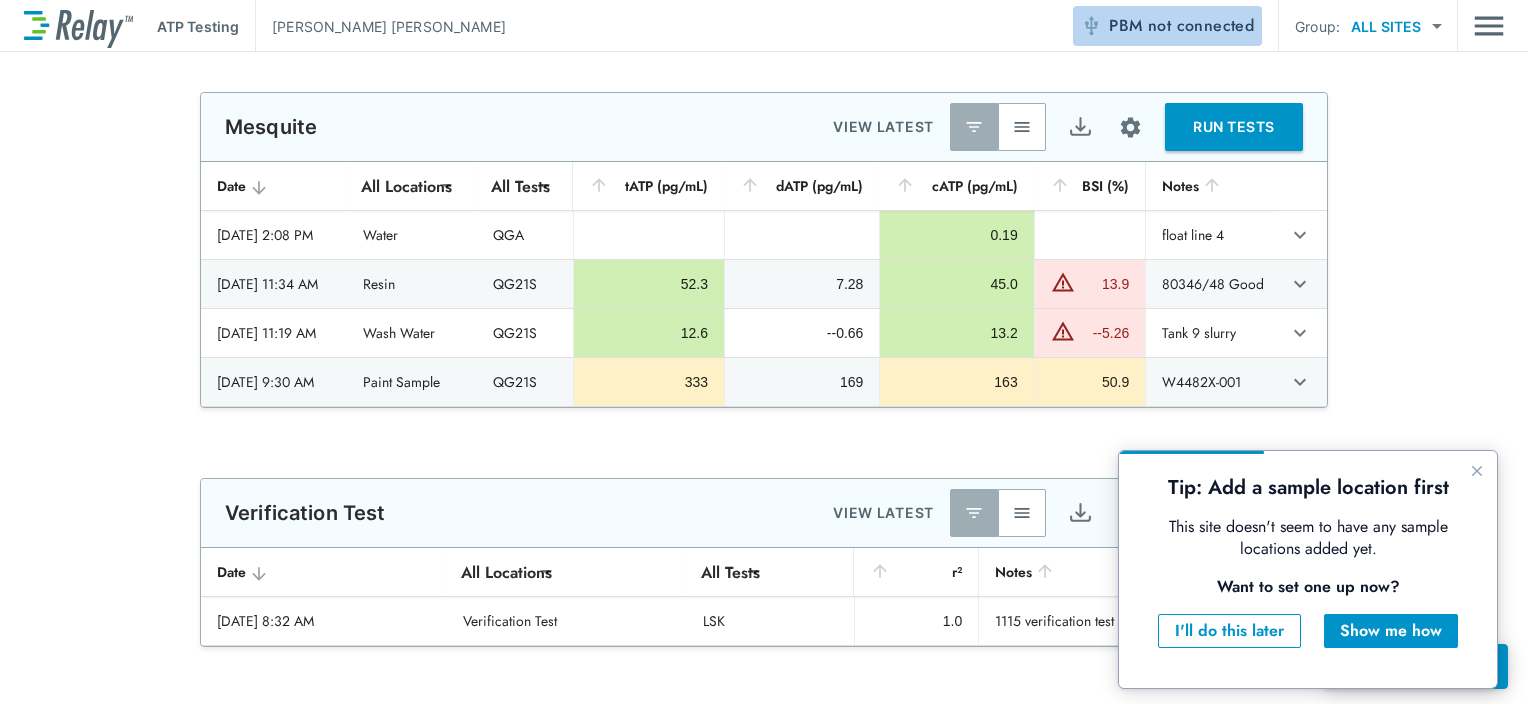 click on "not connected" at bounding box center (1201, 25) 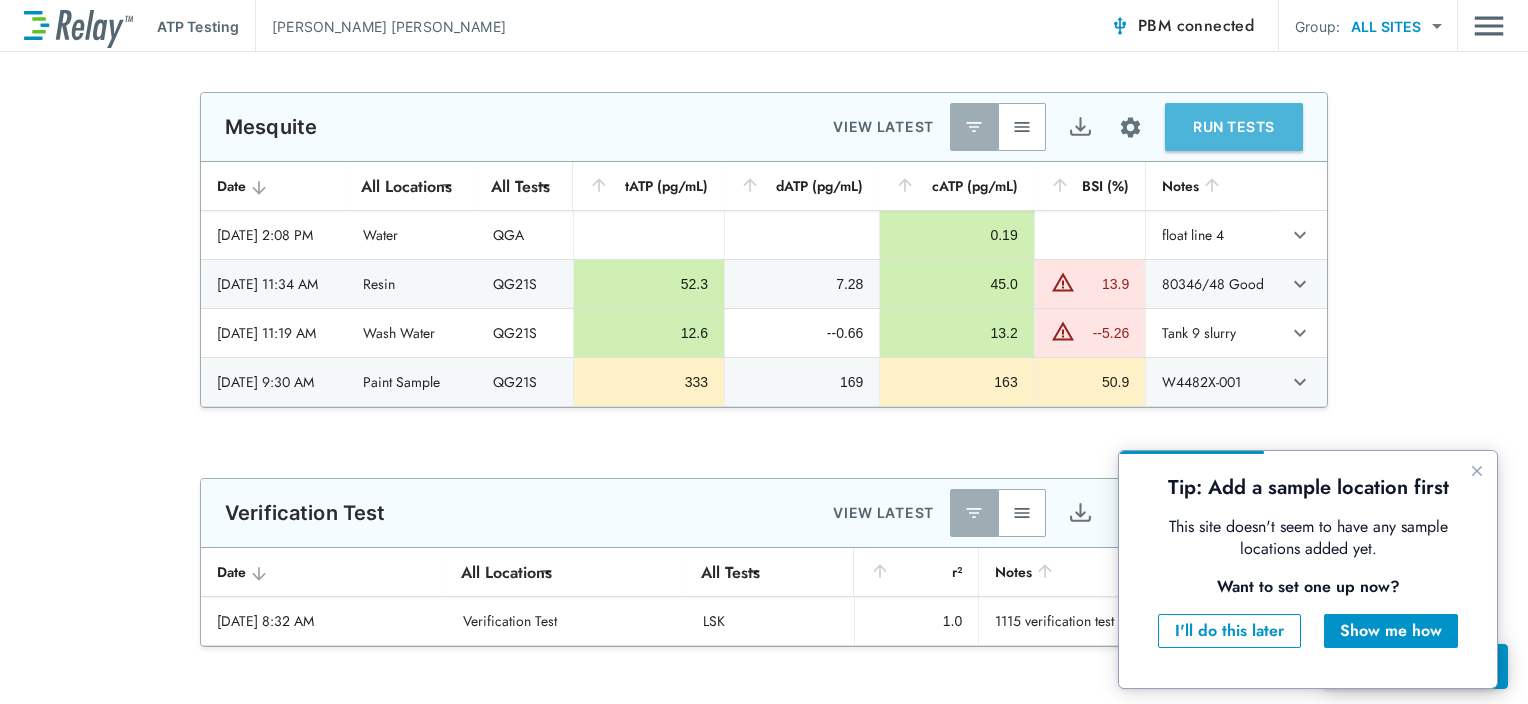 click on "RUN TESTS" at bounding box center [1234, 127] 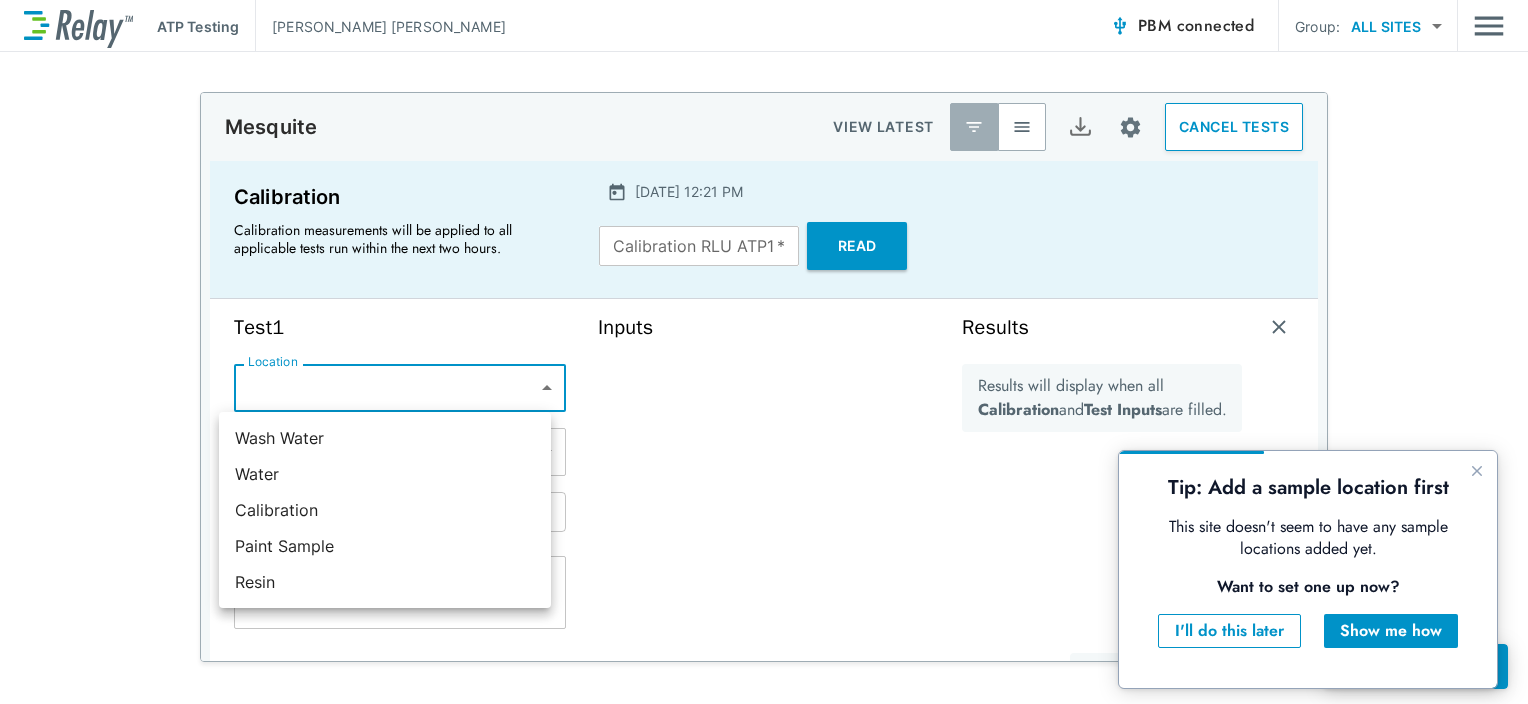 click on "**********" at bounding box center [764, 352] 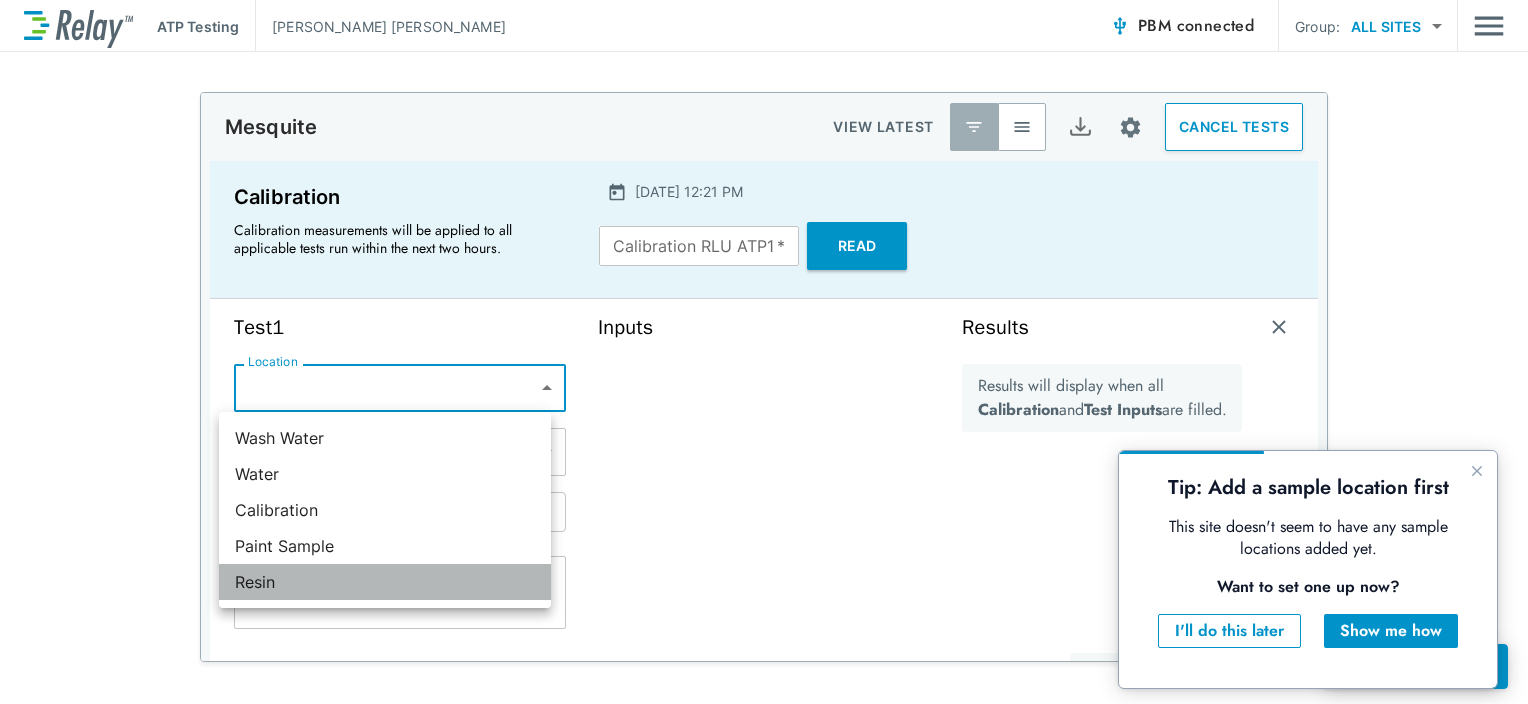 click on "Resin" at bounding box center (385, 582) 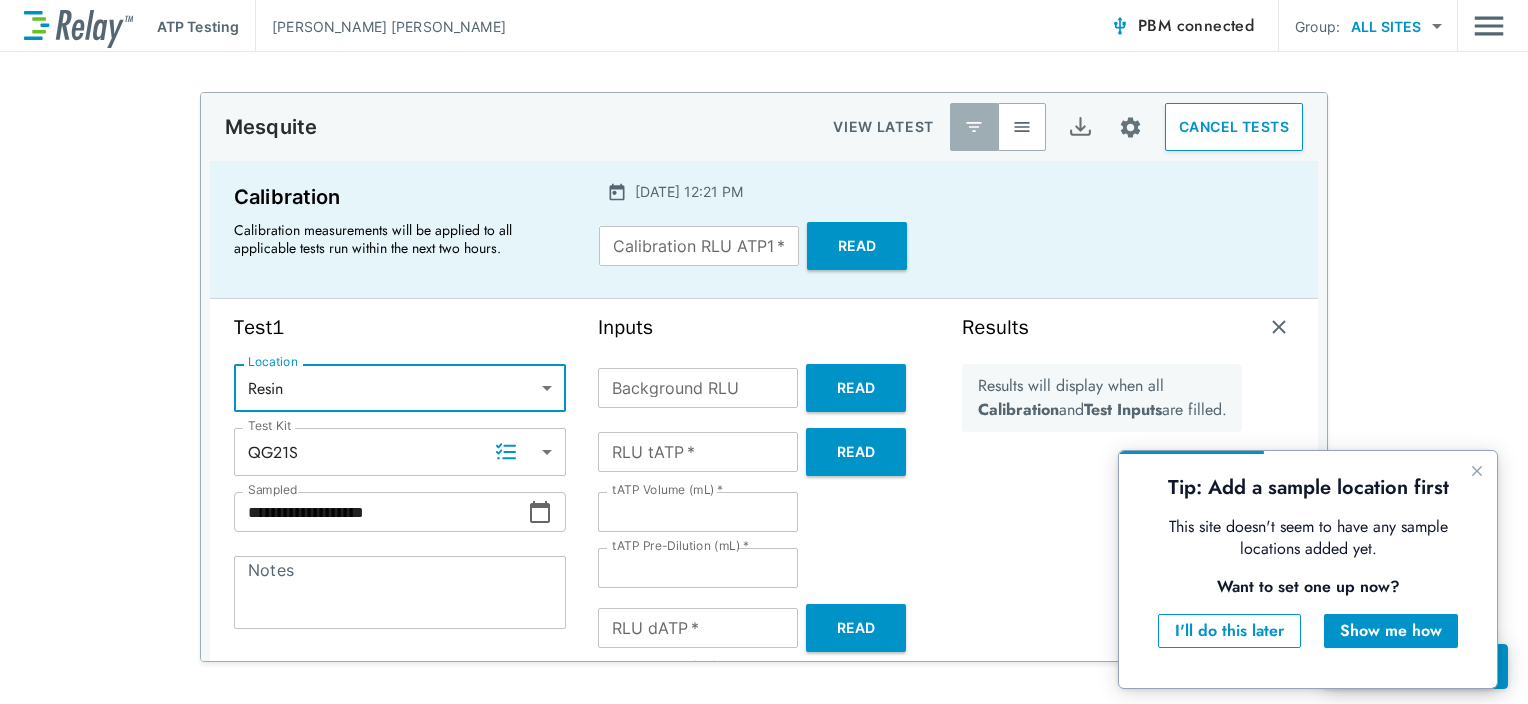 click on "Notes" at bounding box center [400, 593] 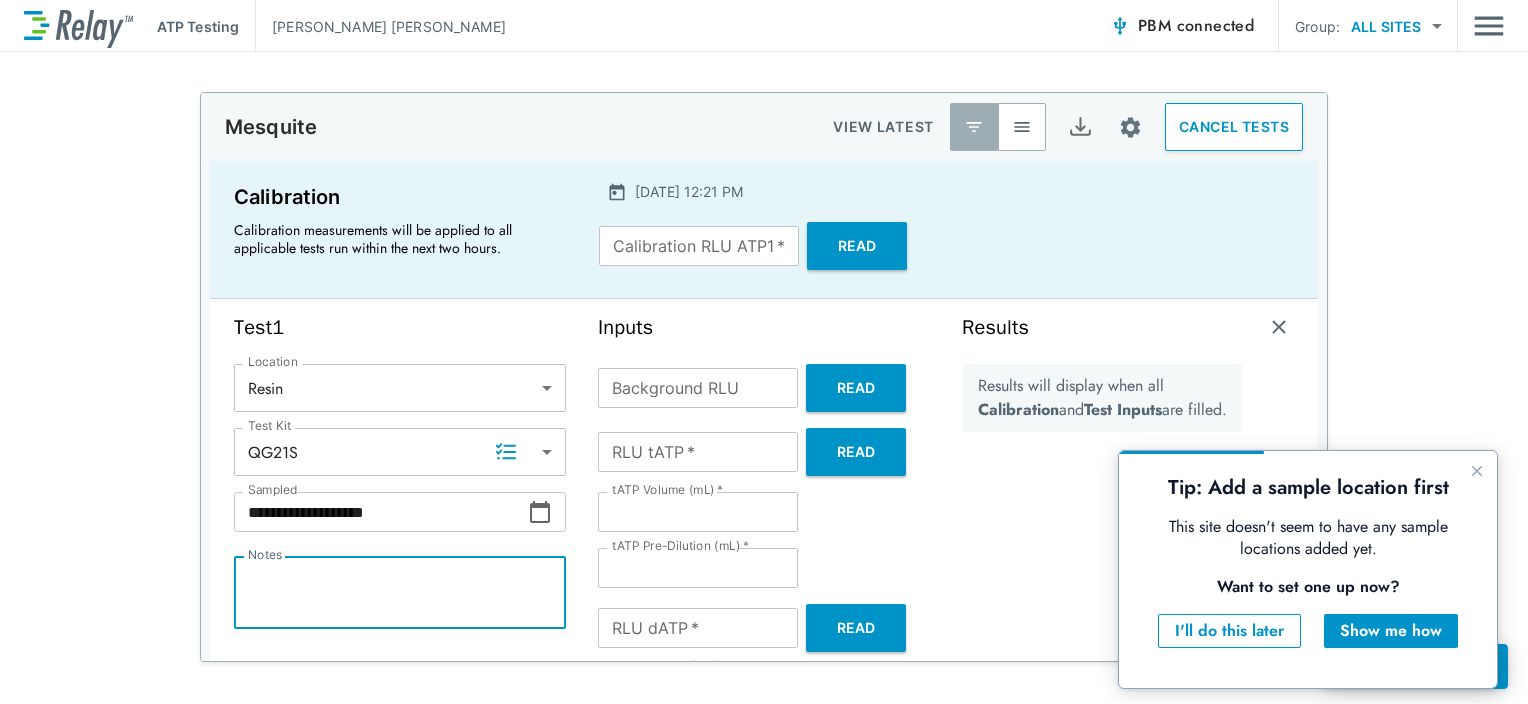 type on "*" 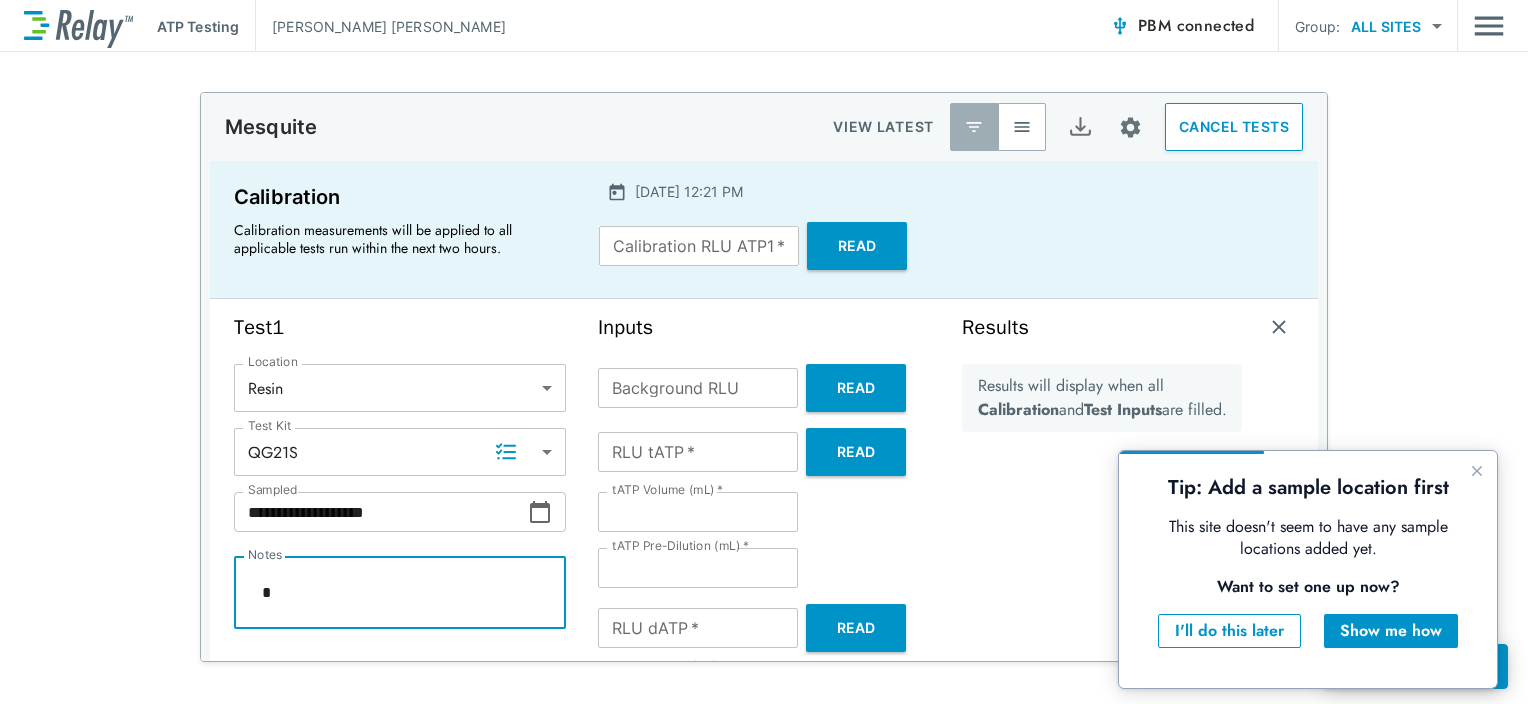 type on "*" 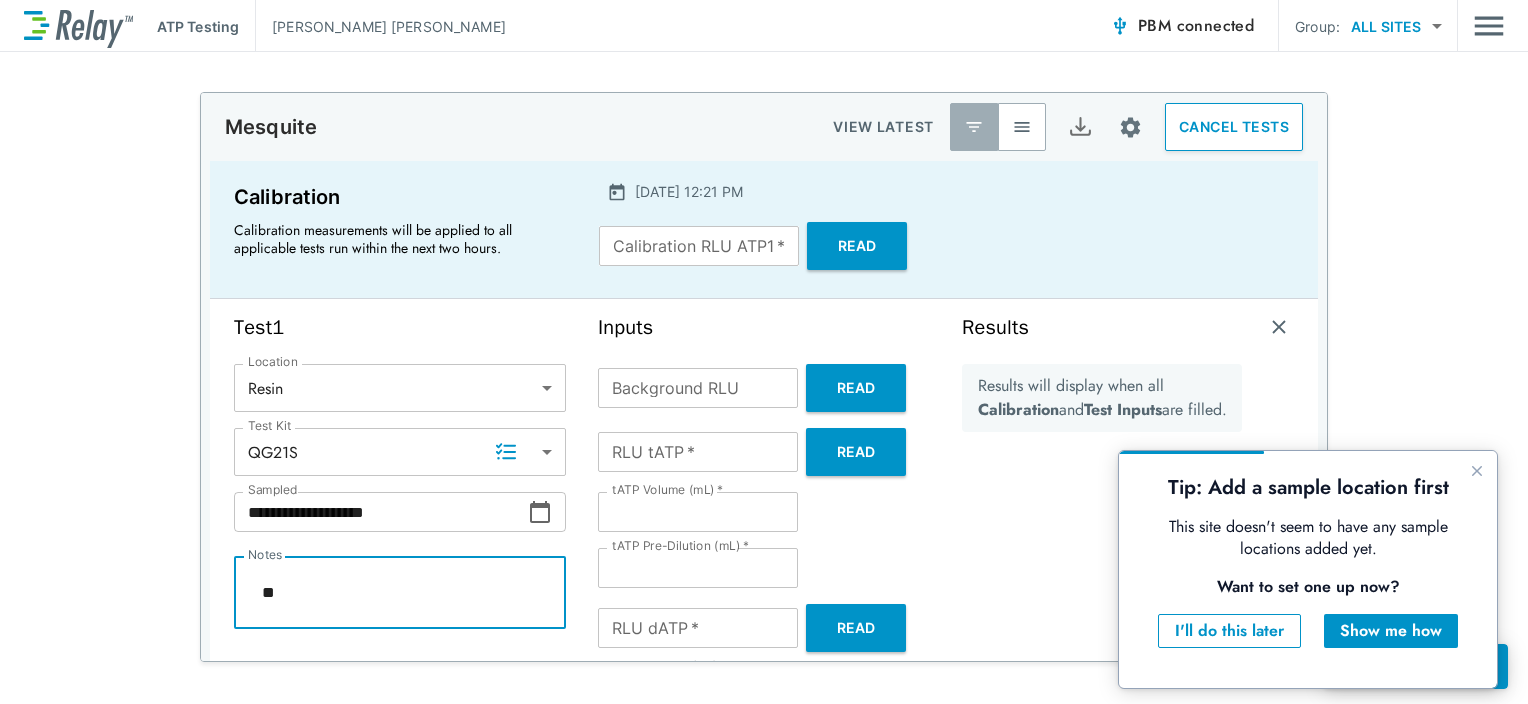 type on "*" 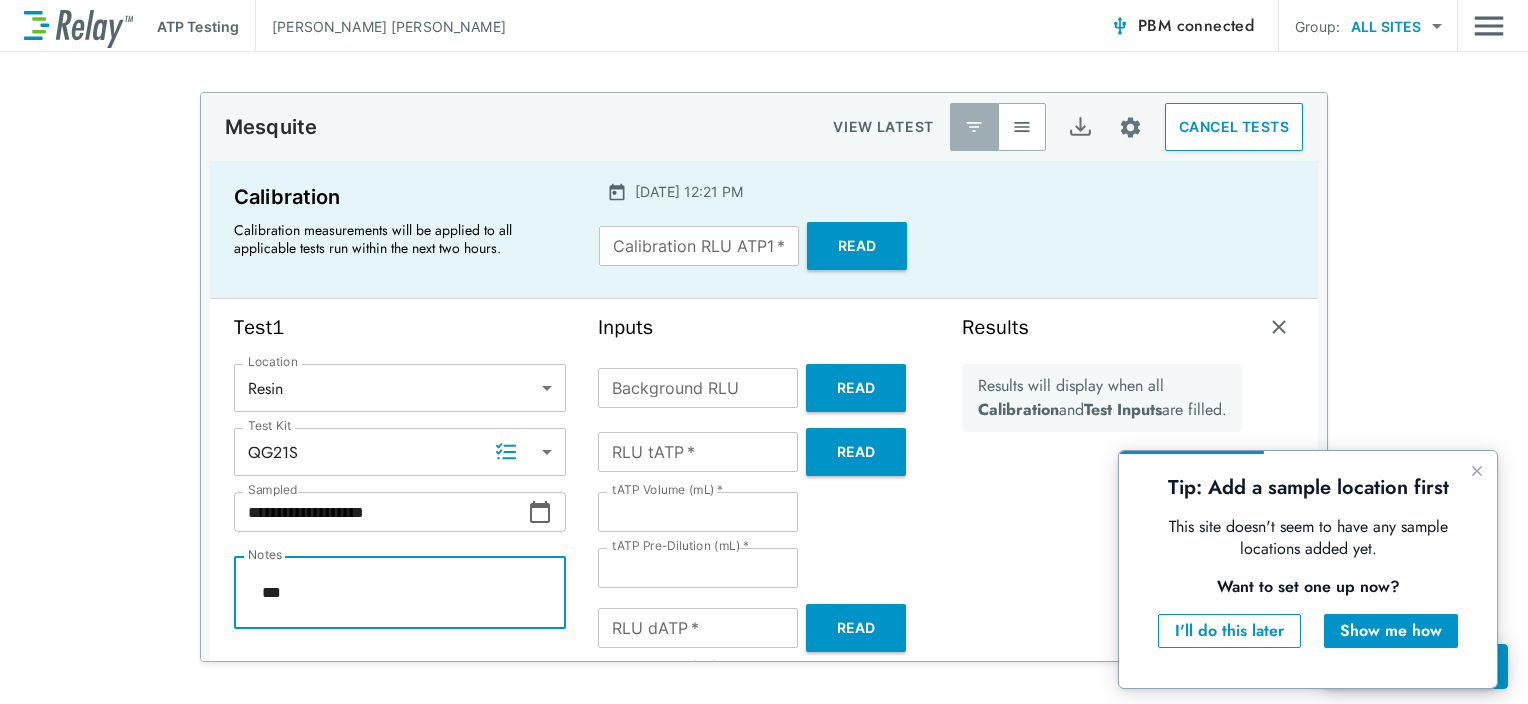 type on "*" 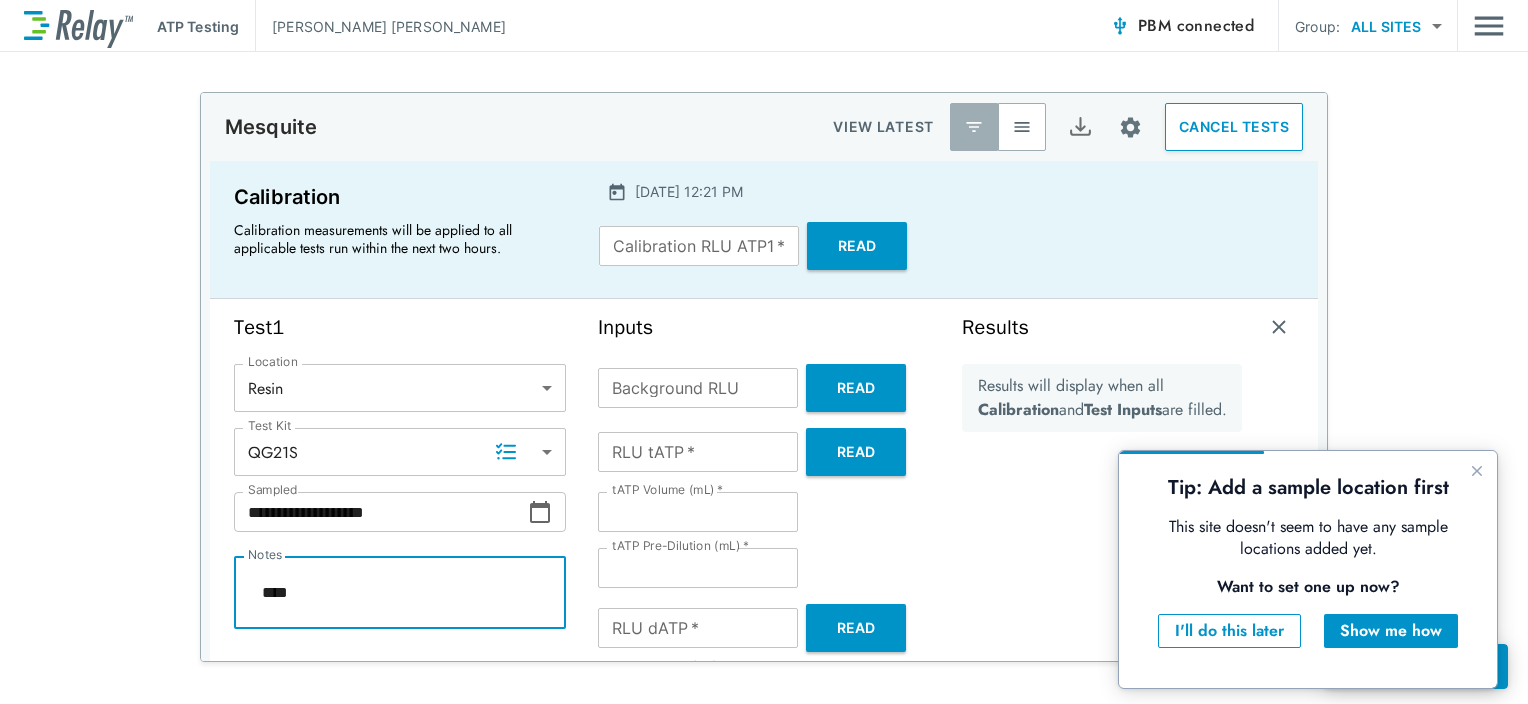 type on "*" 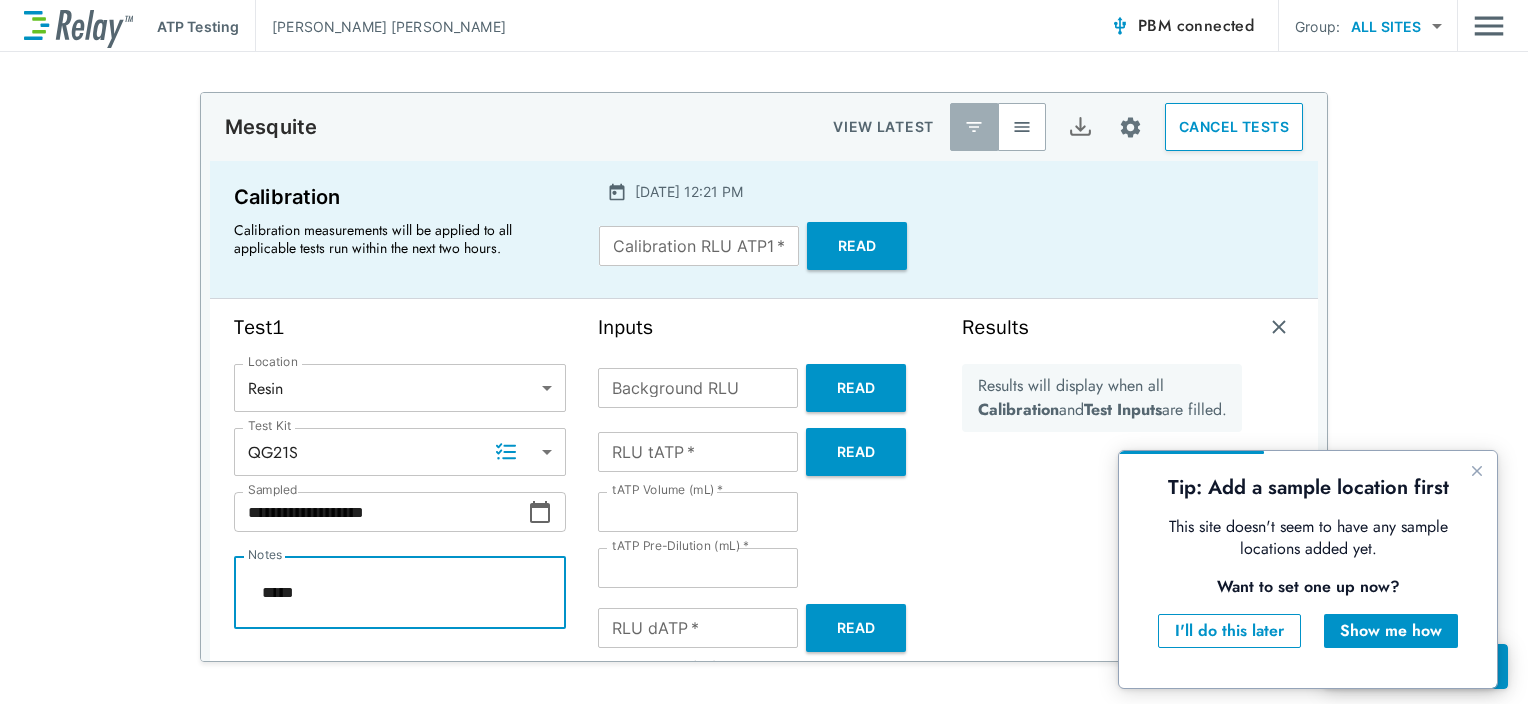 type on "*" 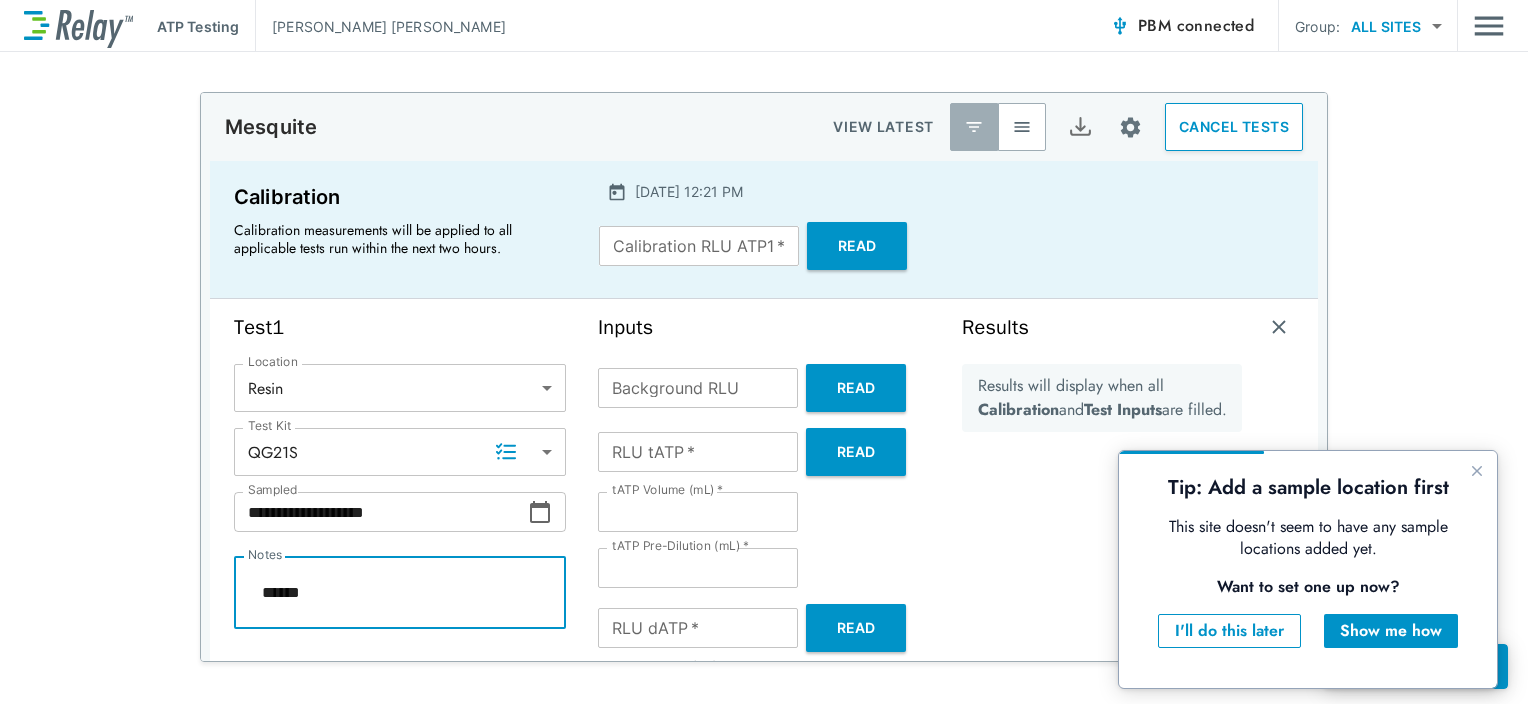 type on "*" 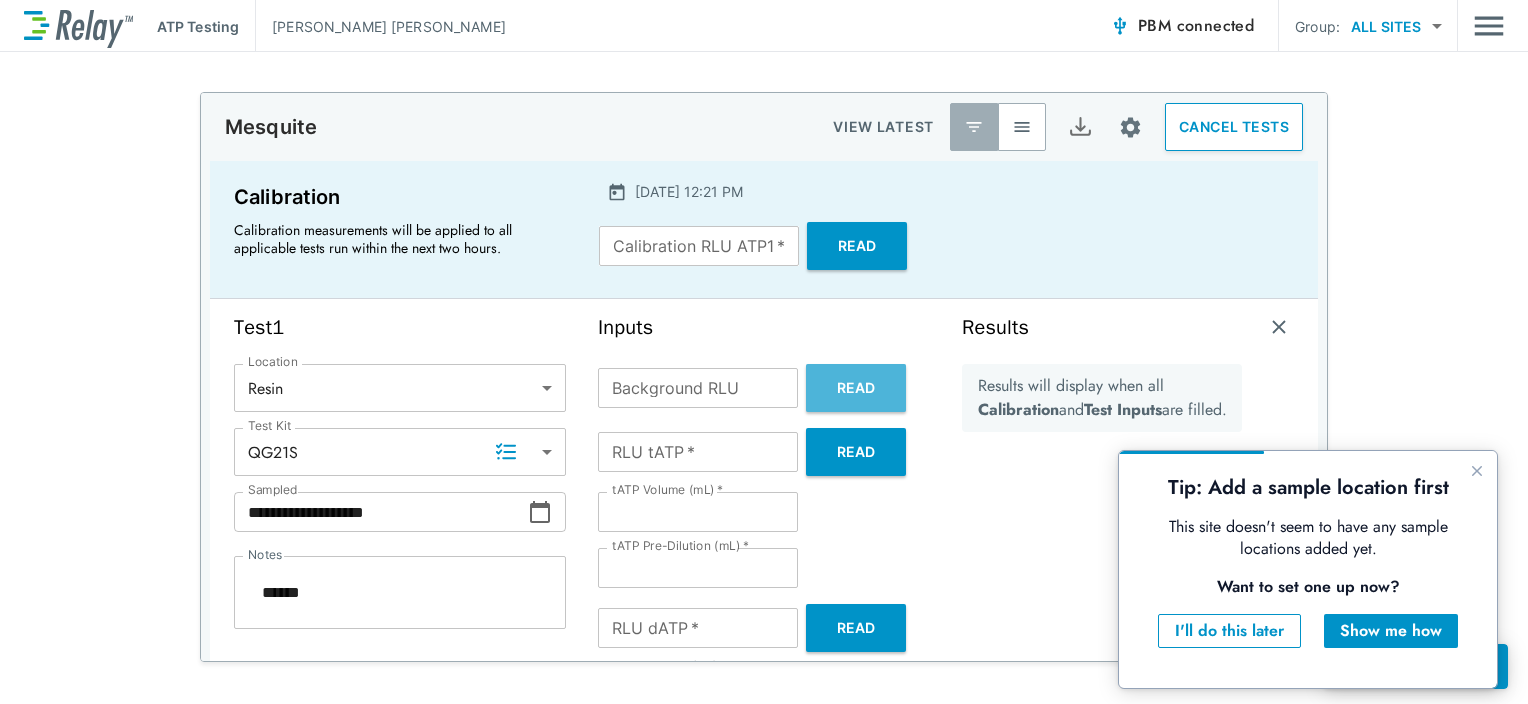 click on "Read" at bounding box center [856, 388] 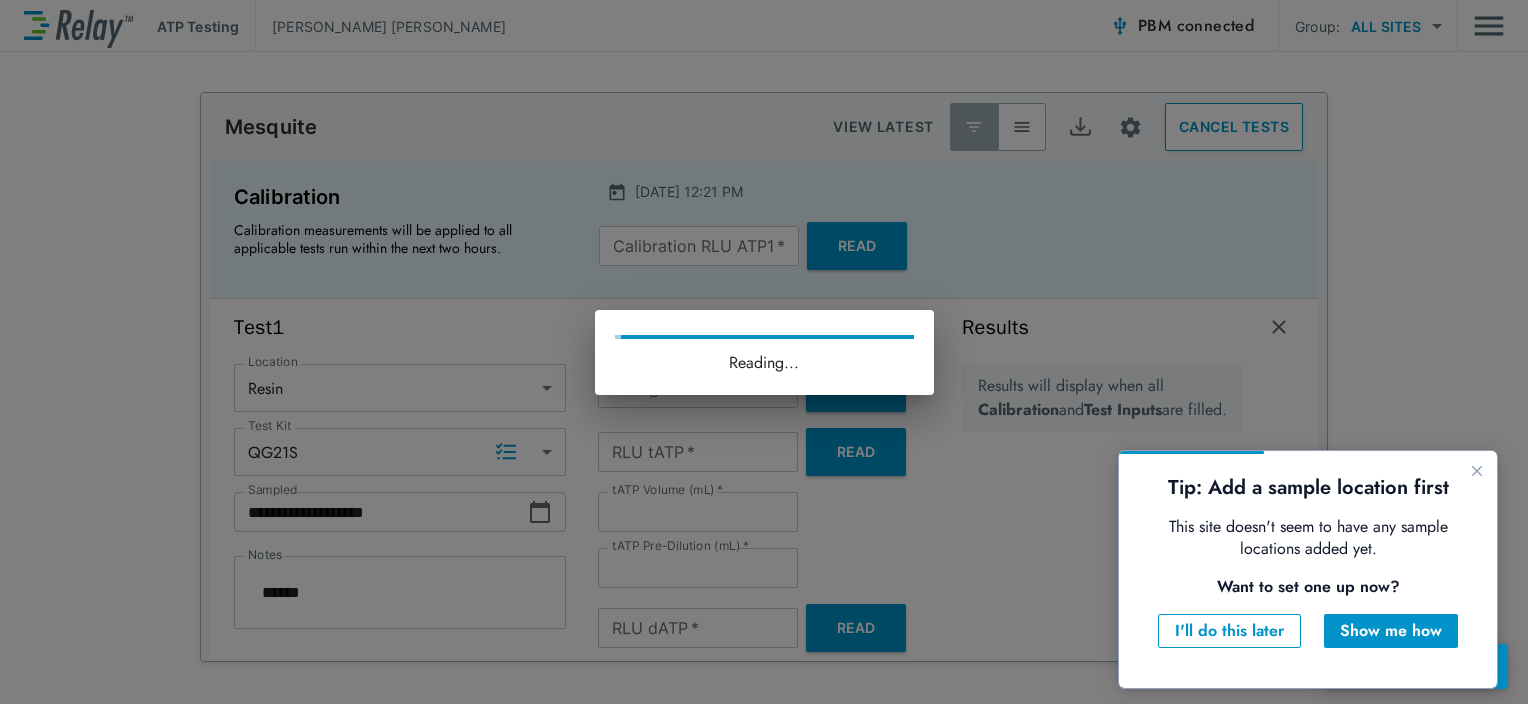 type on "*" 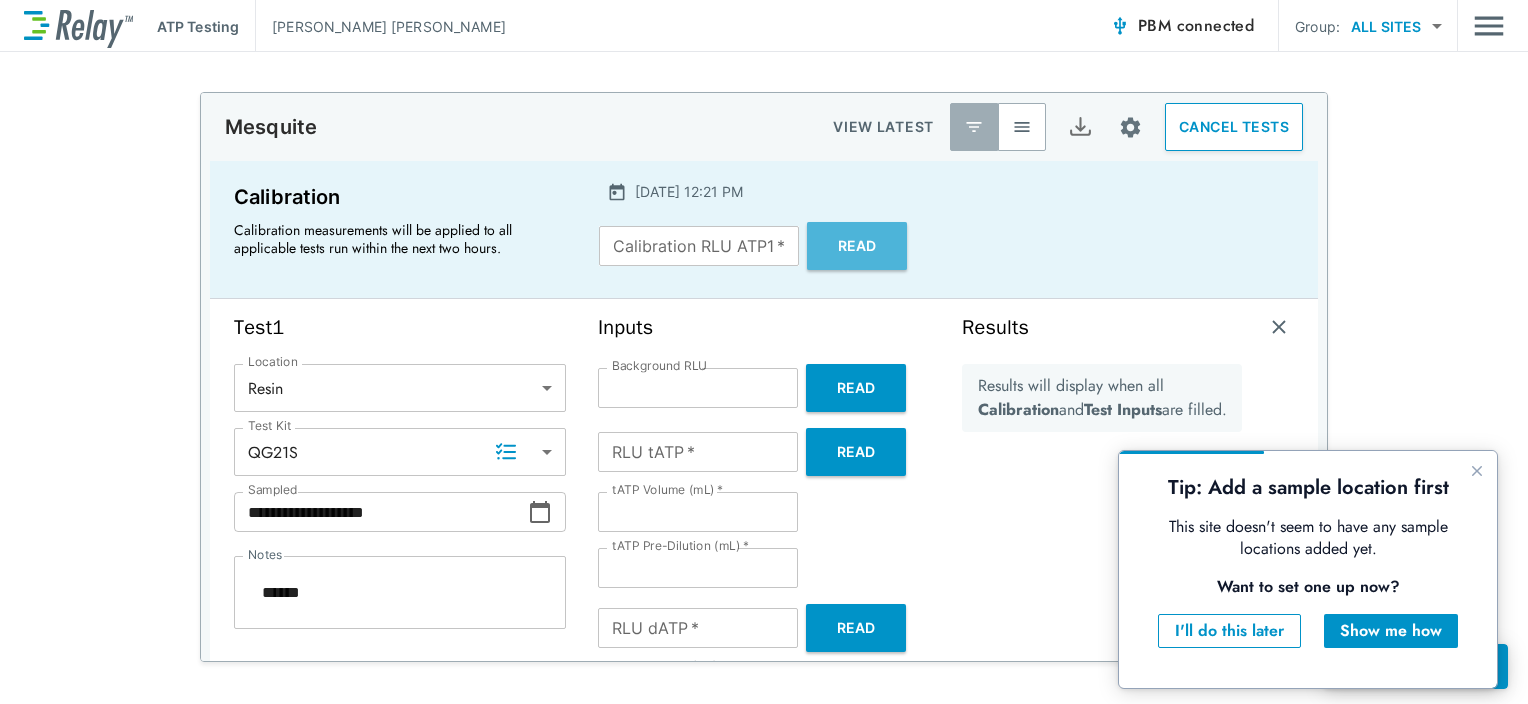 click on "Read" at bounding box center [857, 246] 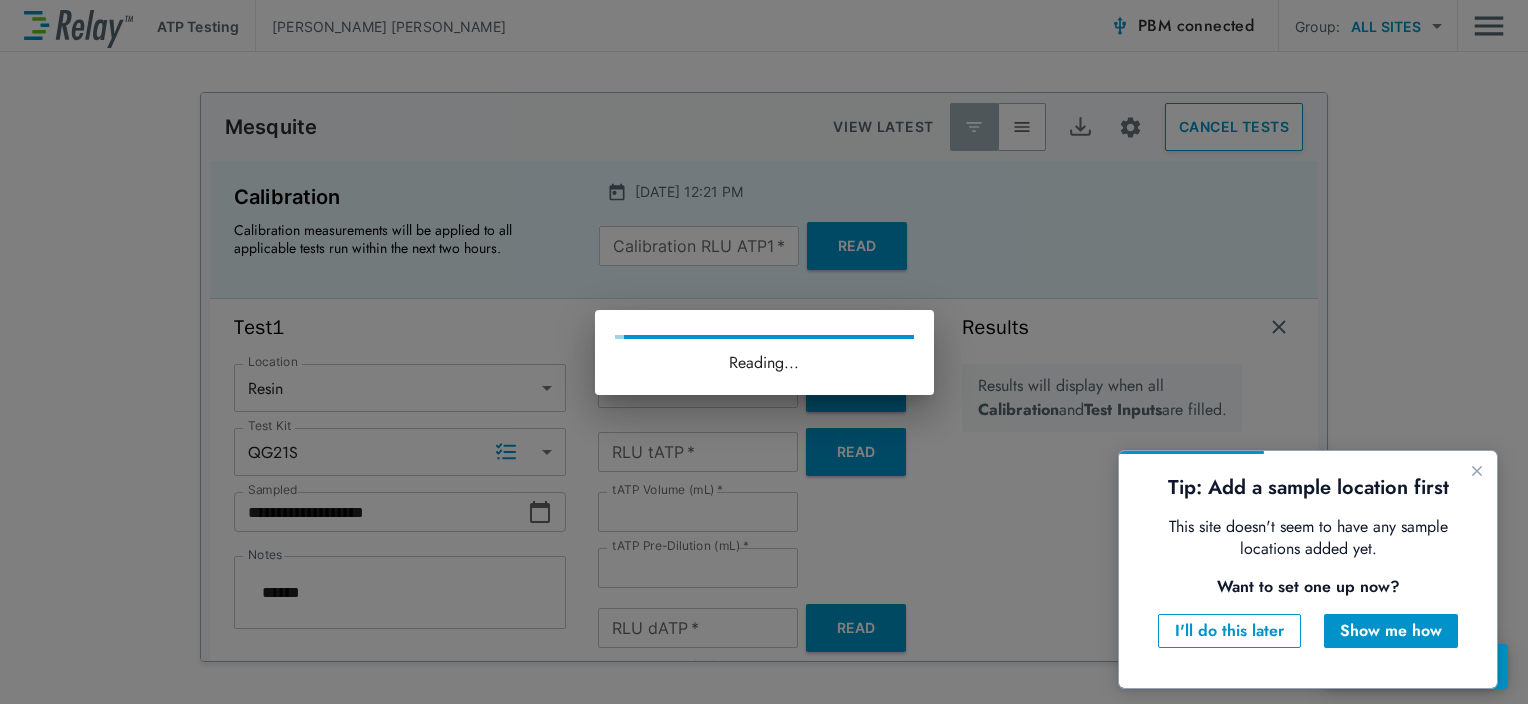 type on "*" 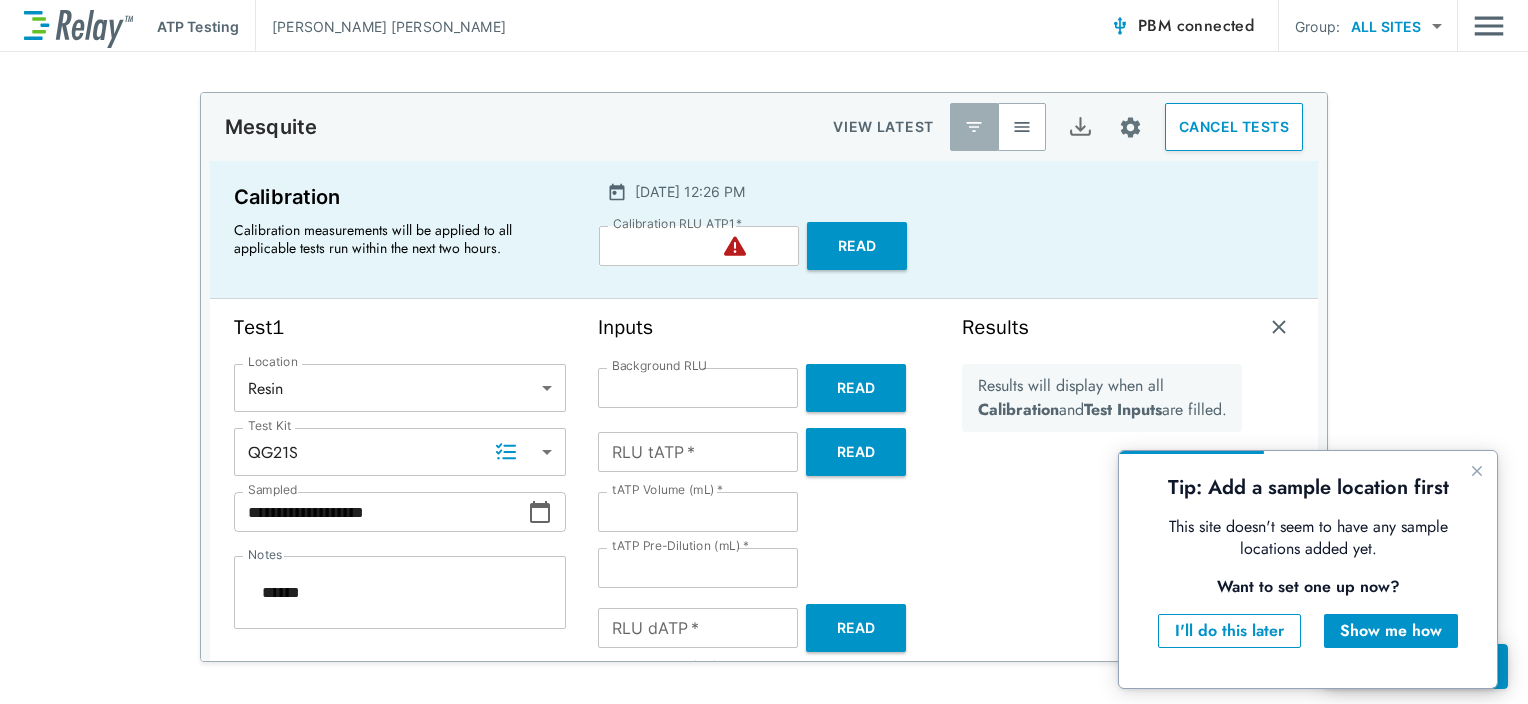 drag, startPoint x: 636, startPoint y: 272, endPoint x: 648, endPoint y: 237, distance: 37 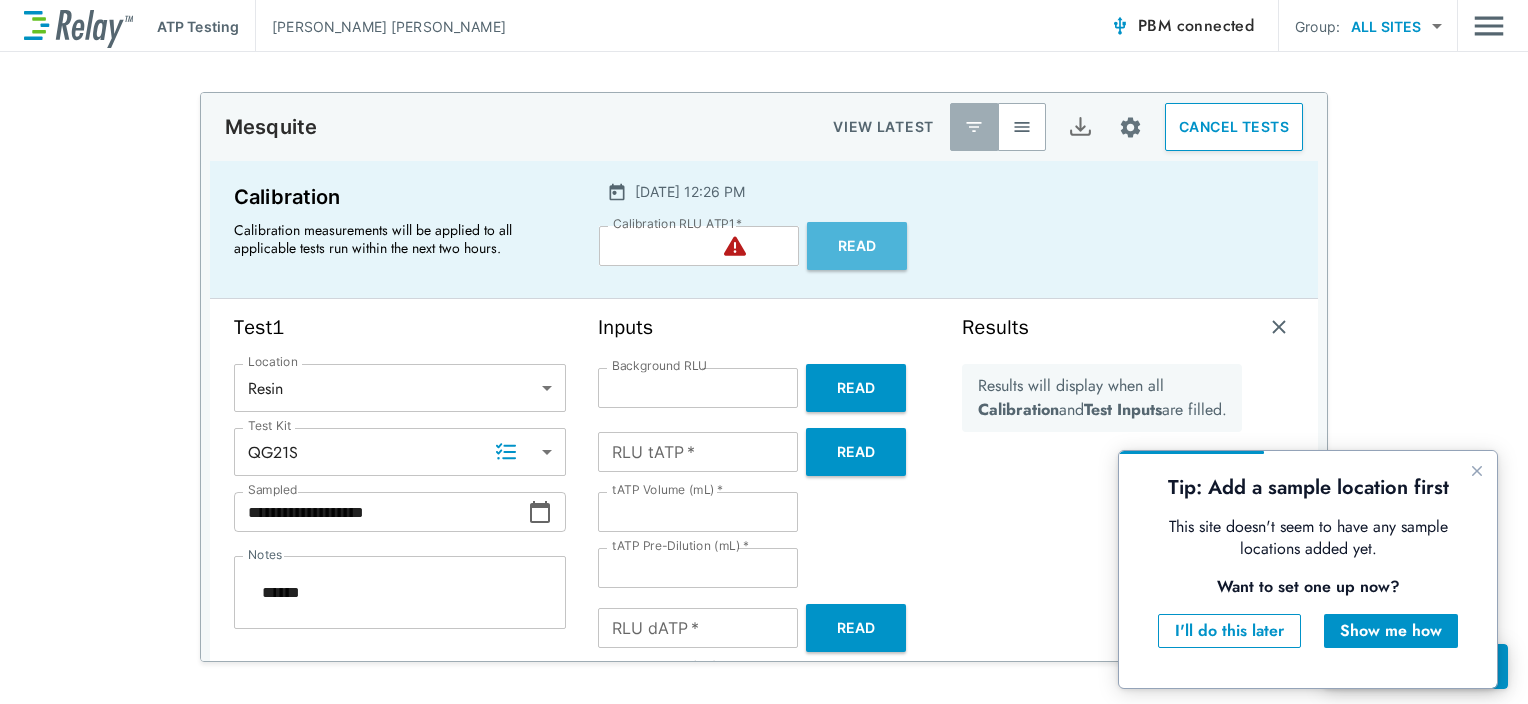 click on "Read" at bounding box center [857, 246] 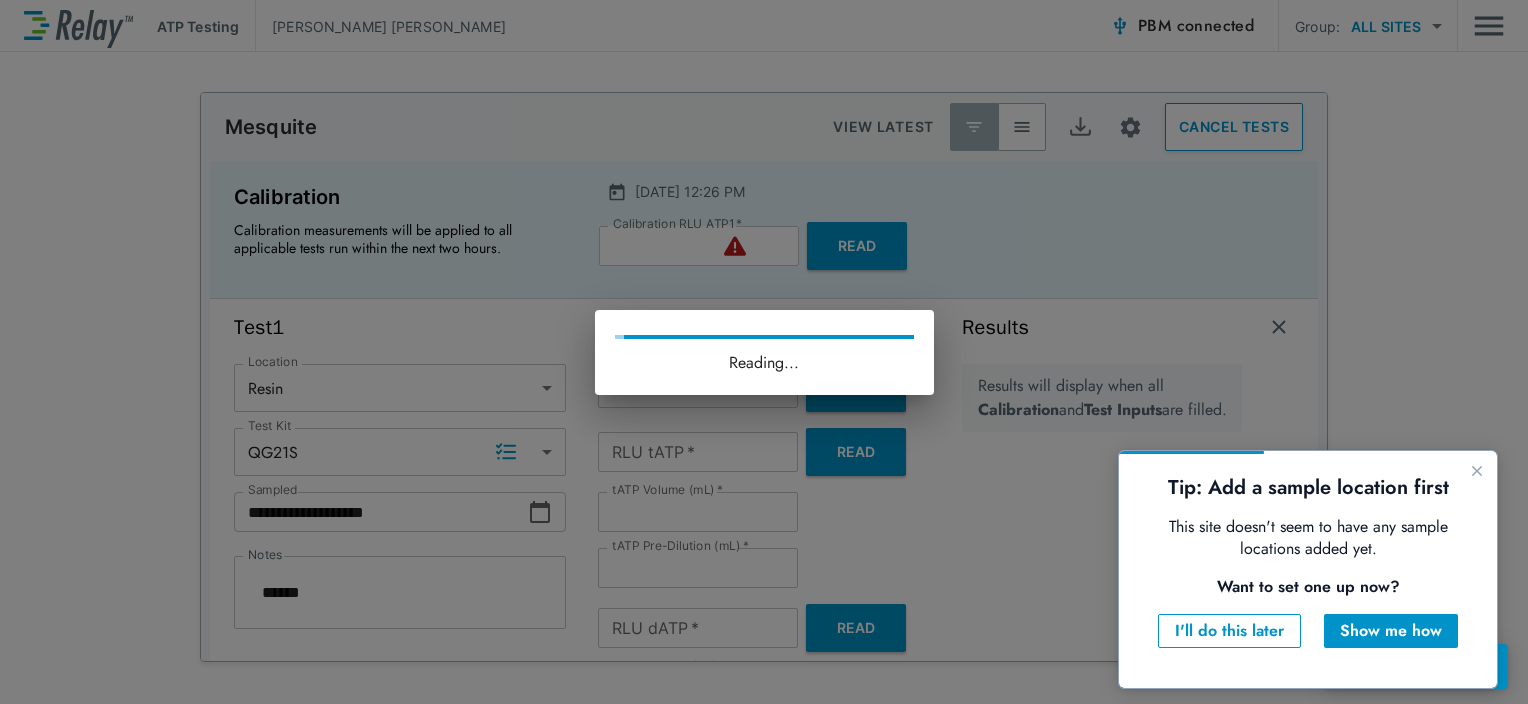 type on "*" 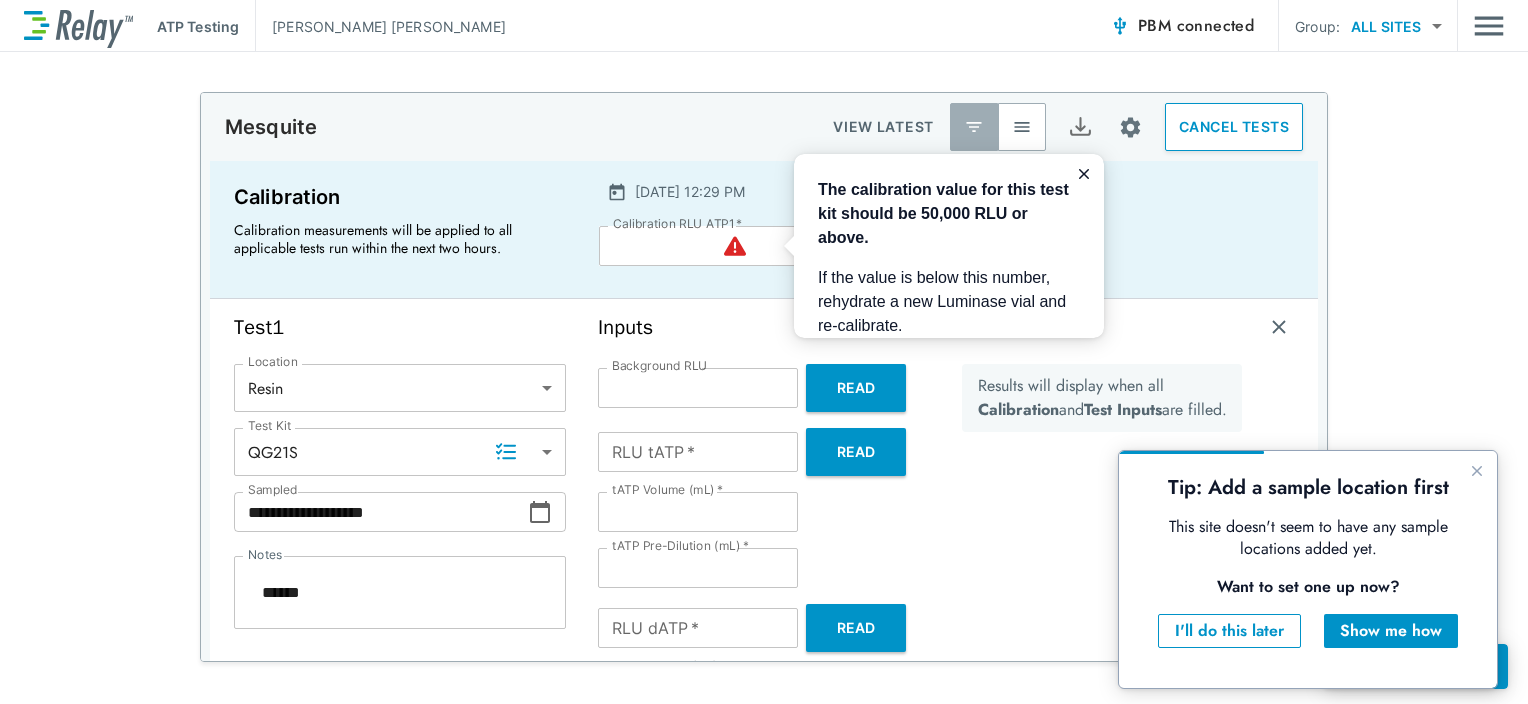 scroll, scrollTop: 0, scrollLeft: 0, axis: both 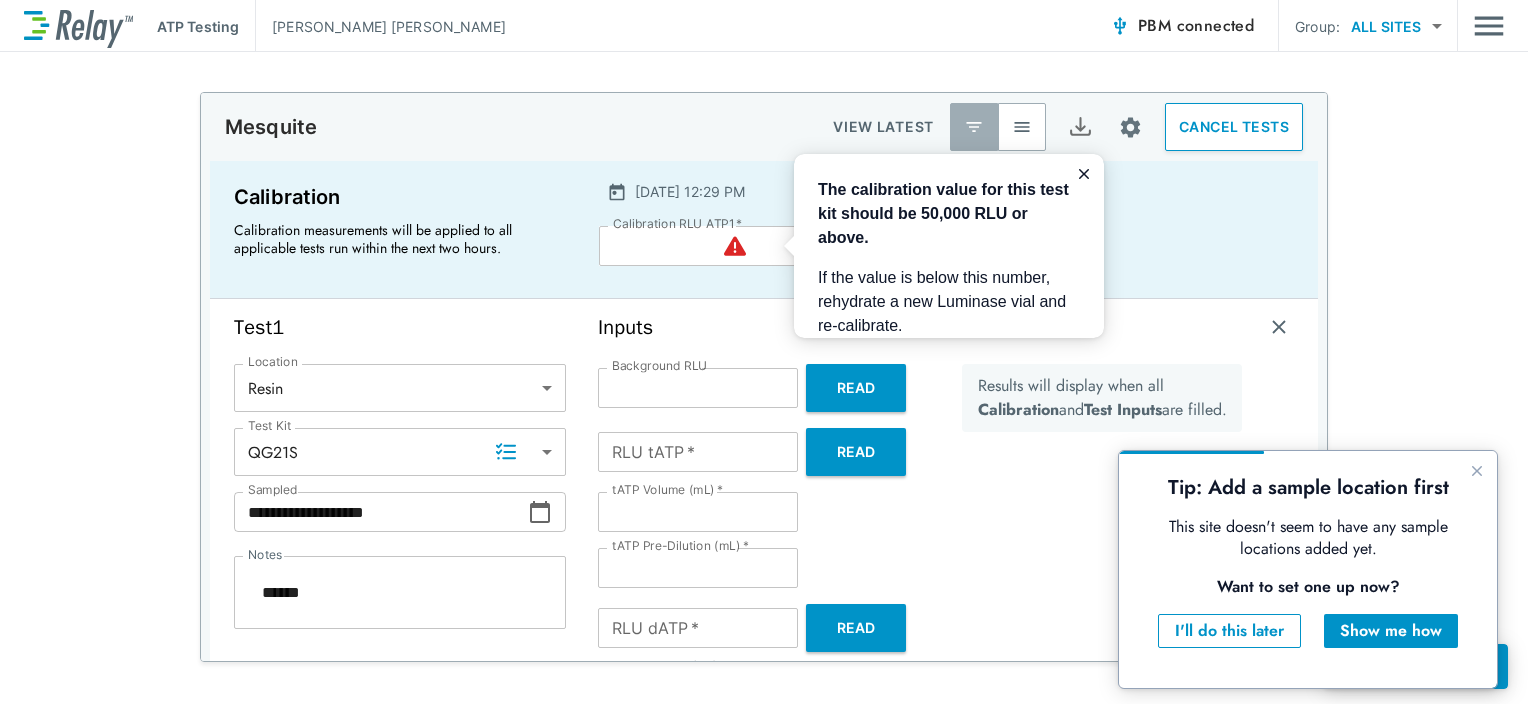 click 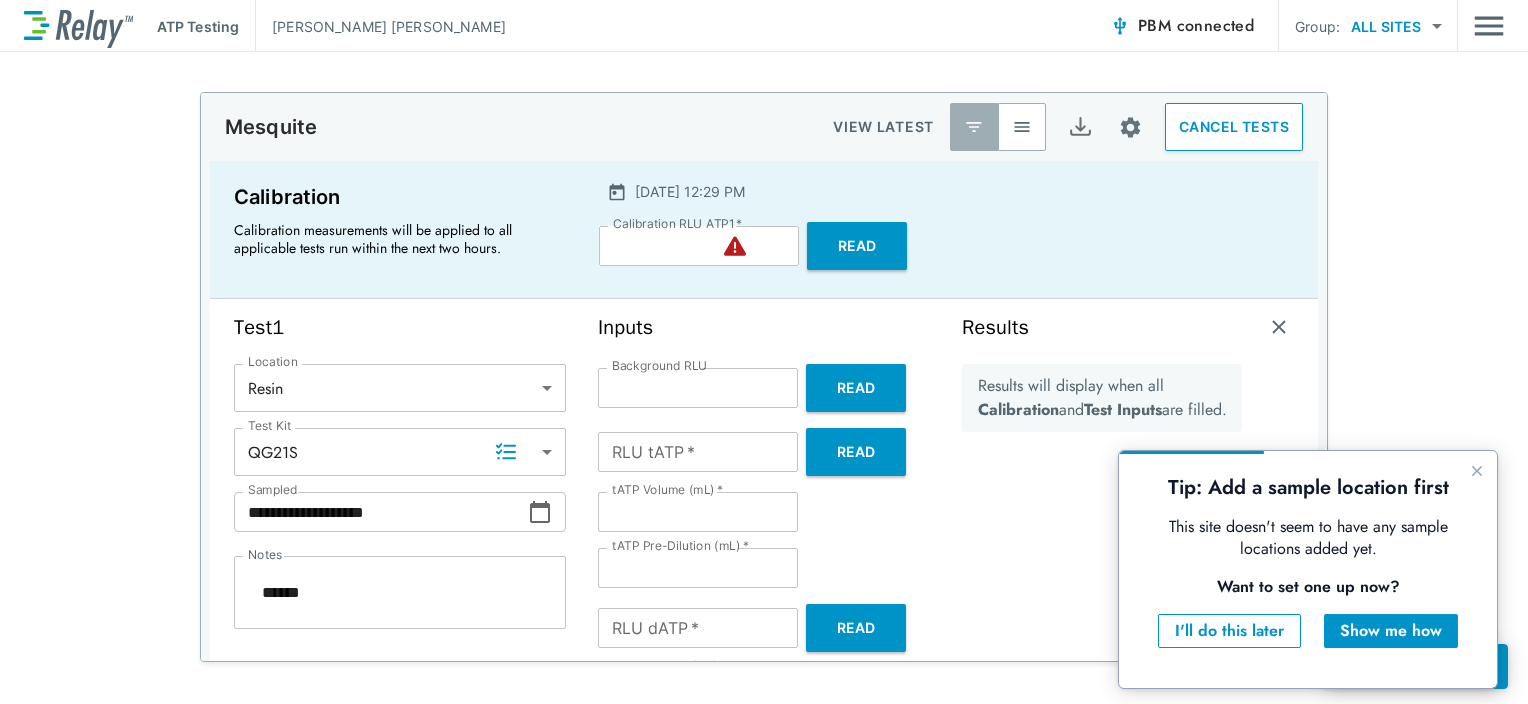 click on "**********" at bounding box center [764, 352] 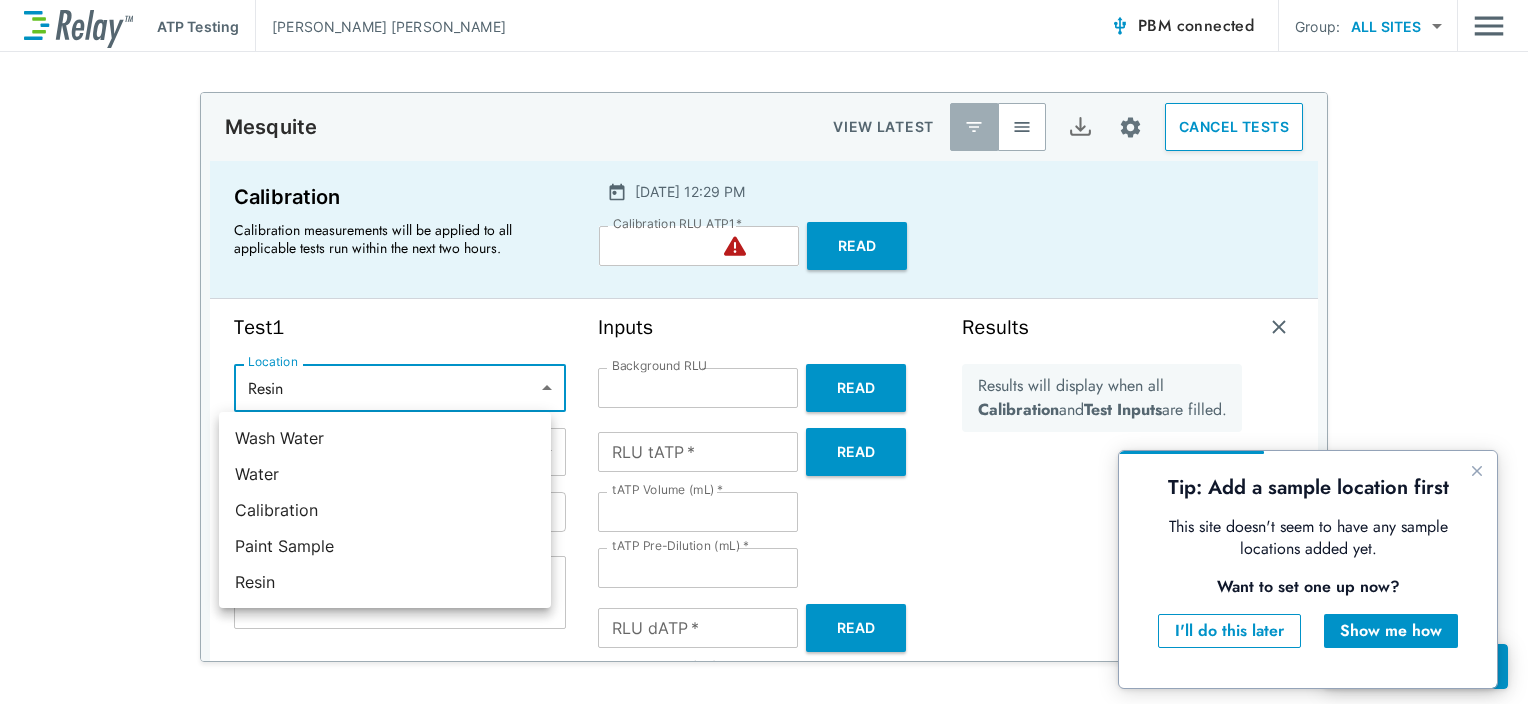 click at bounding box center [764, 352] 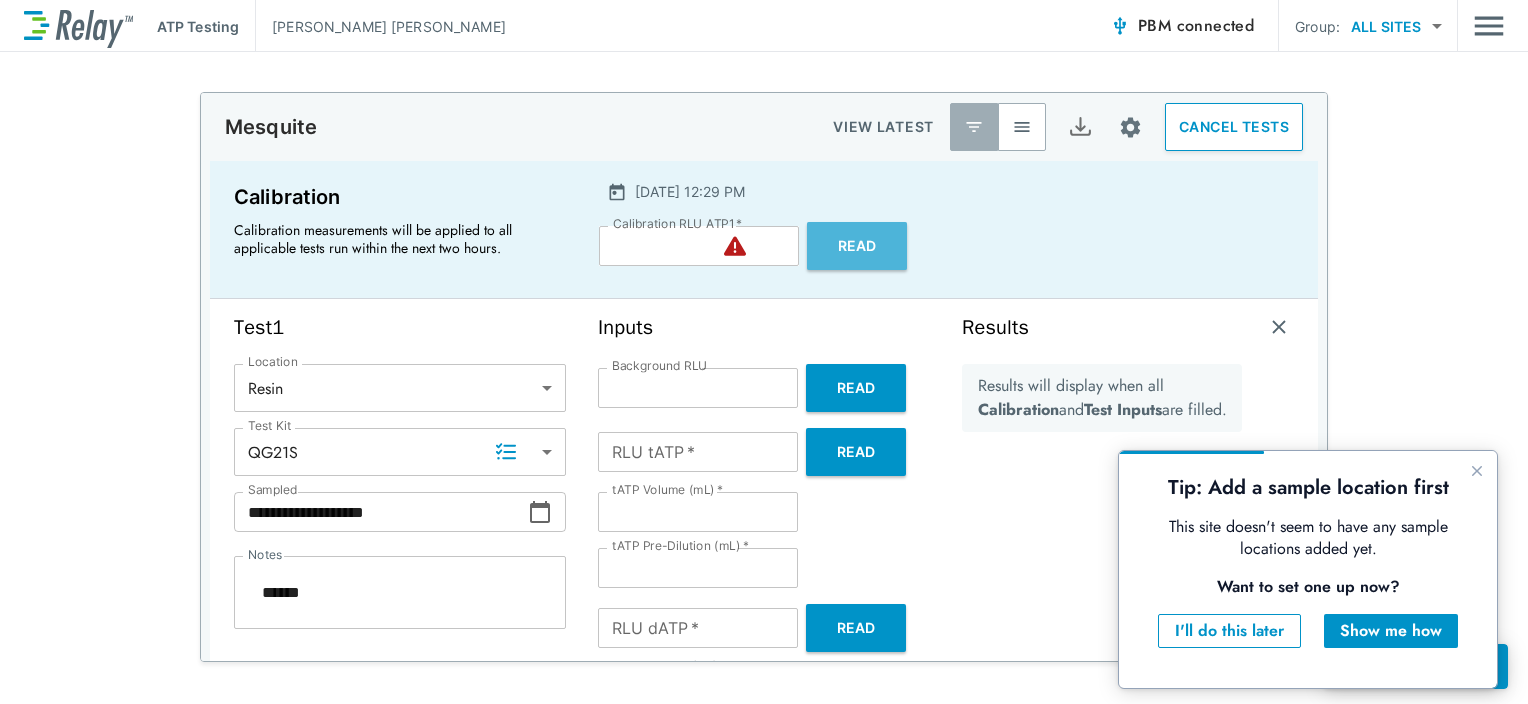 click on "Read" at bounding box center (857, 246) 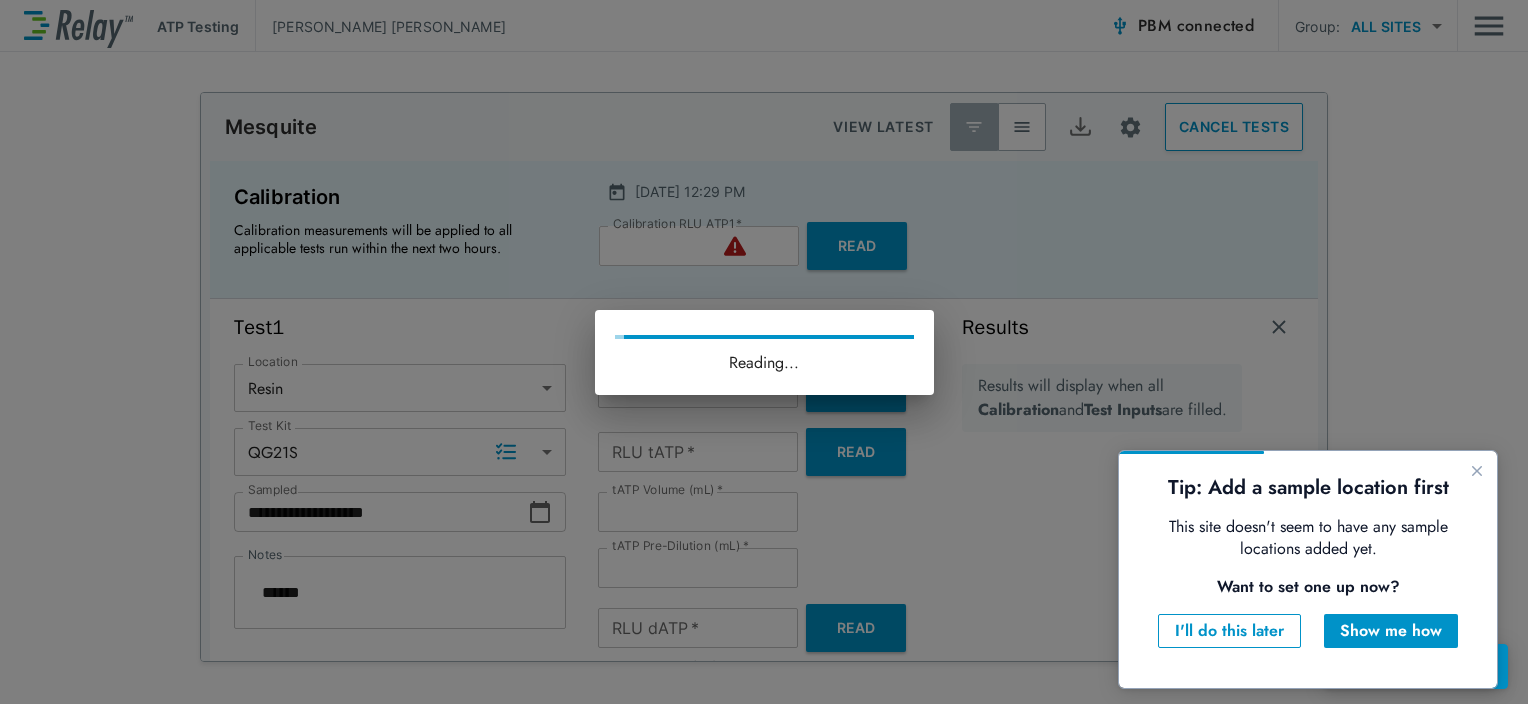 type on "*" 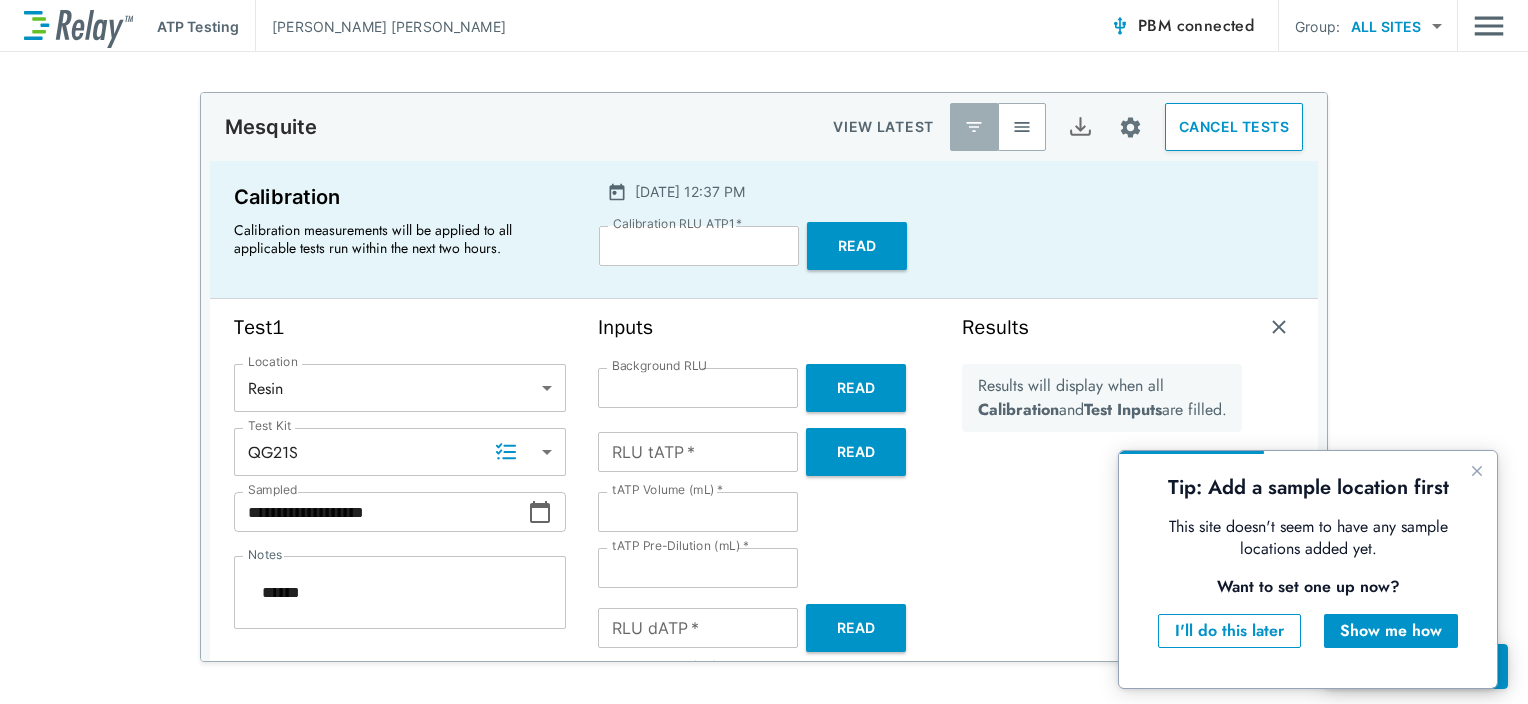 type on "*" 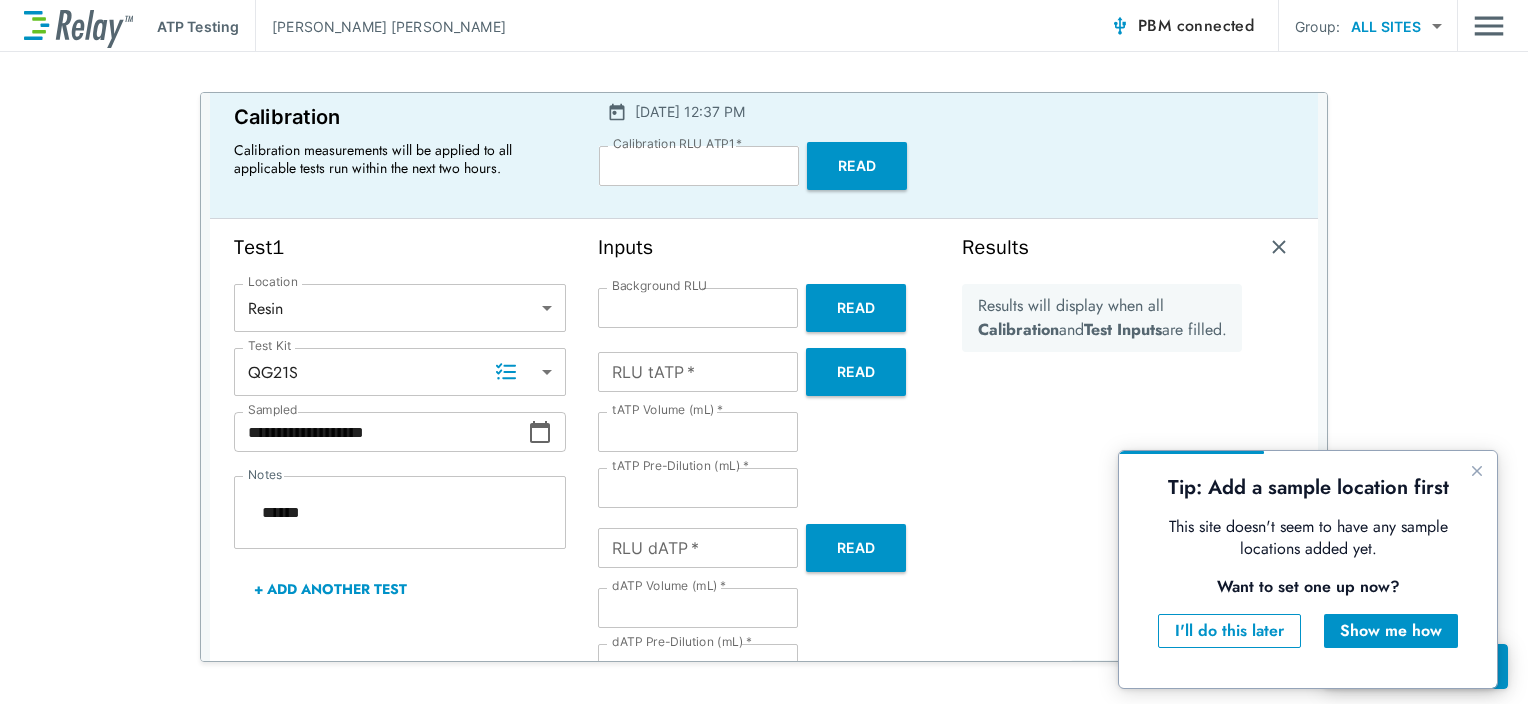 scroll, scrollTop: 120, scrollLeft: 0, axis: vertical 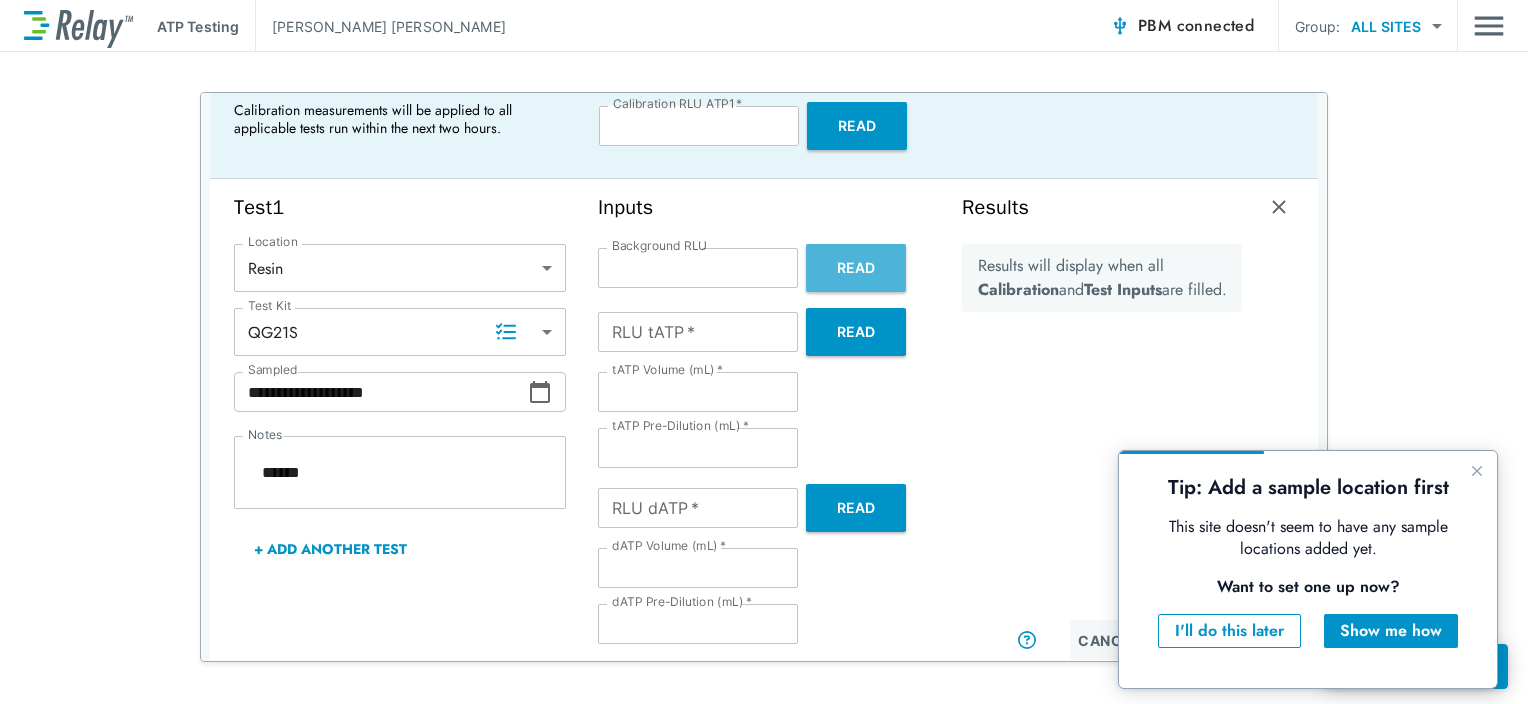 click on "Read" at bounding box center (856, 268) 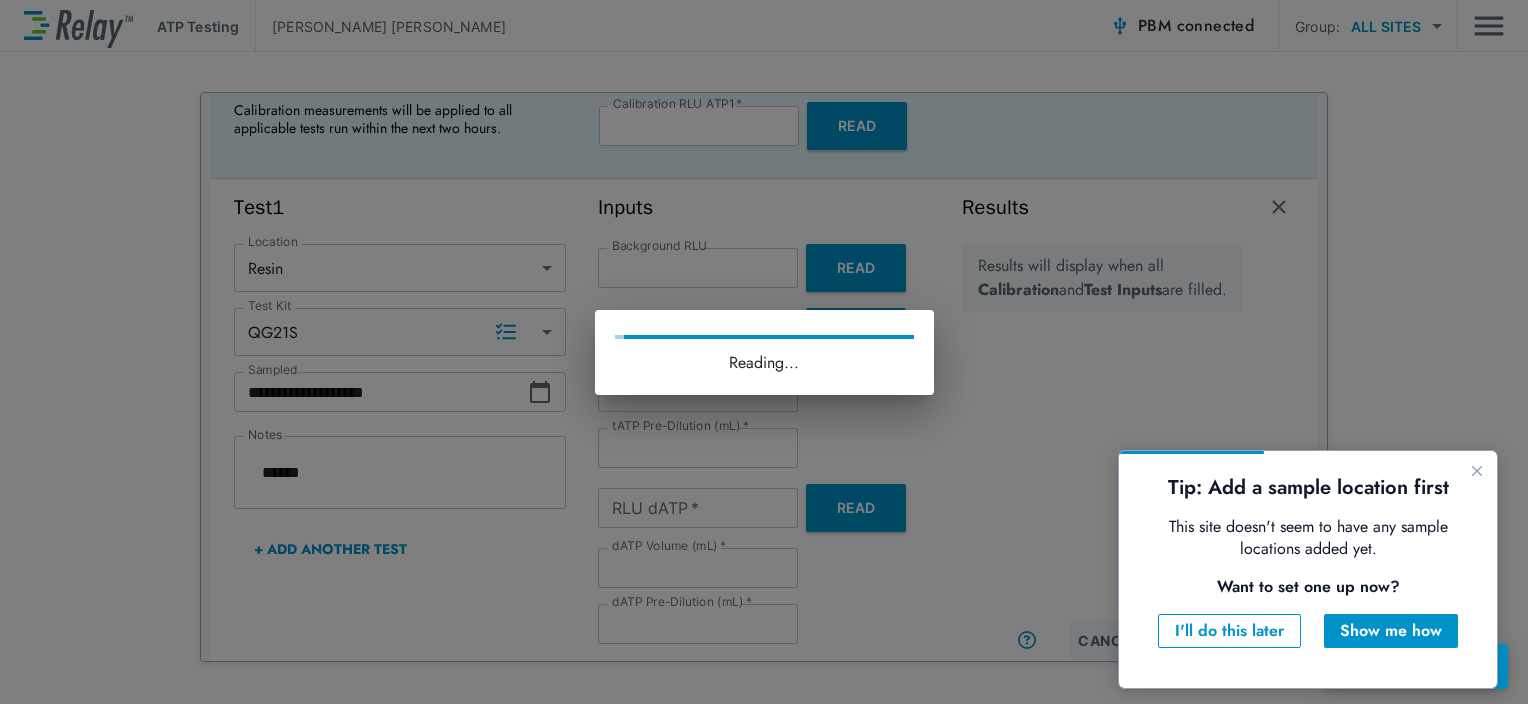 type on "*" 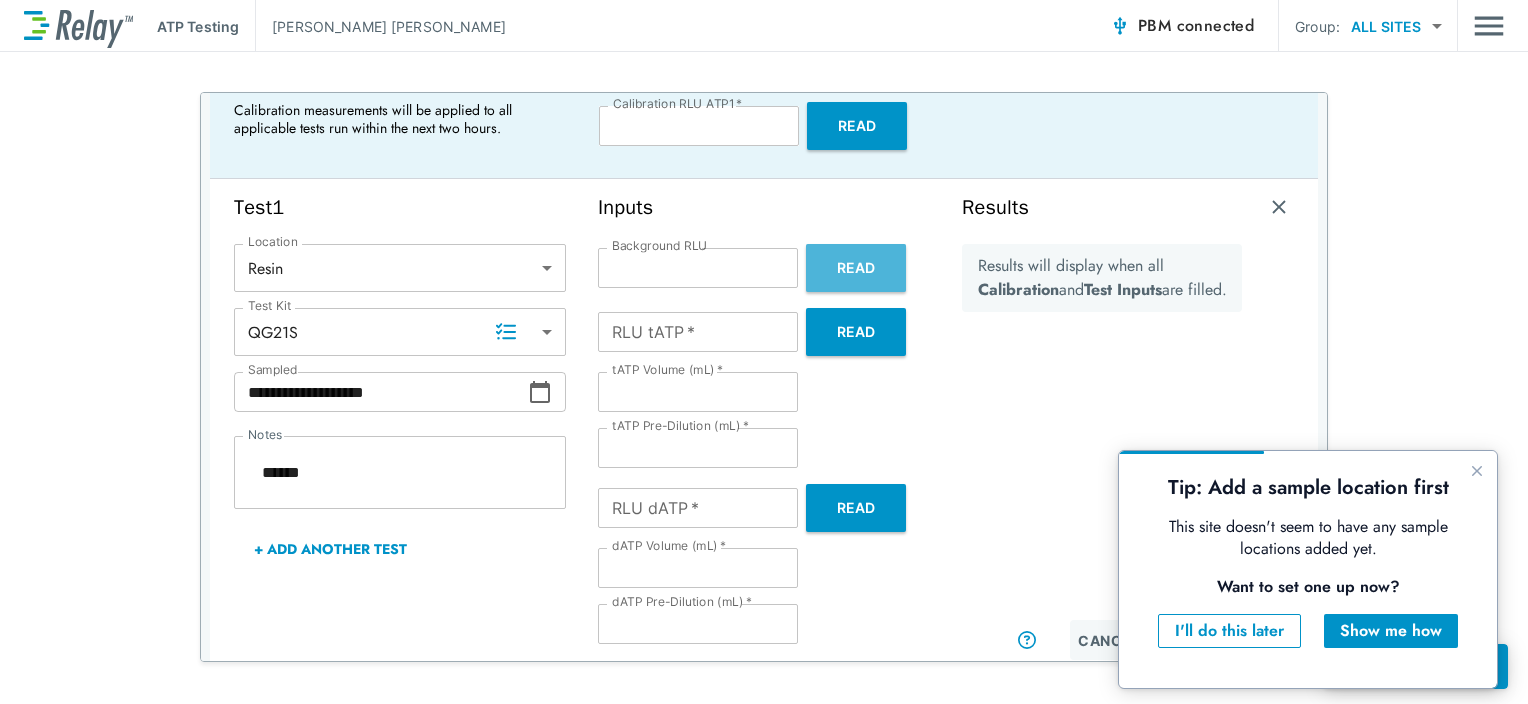 click on "Read" at bounding box center [856, 268] 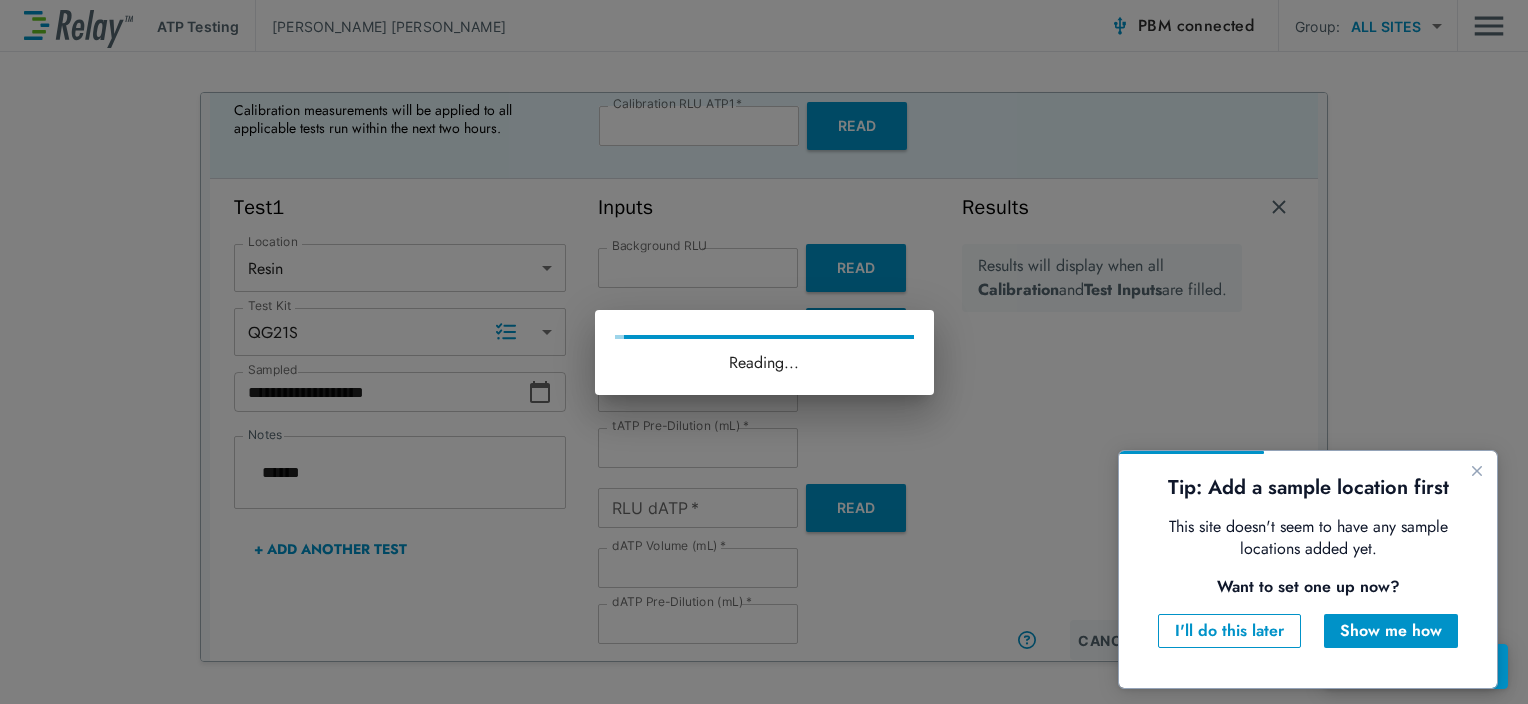 type on "*" 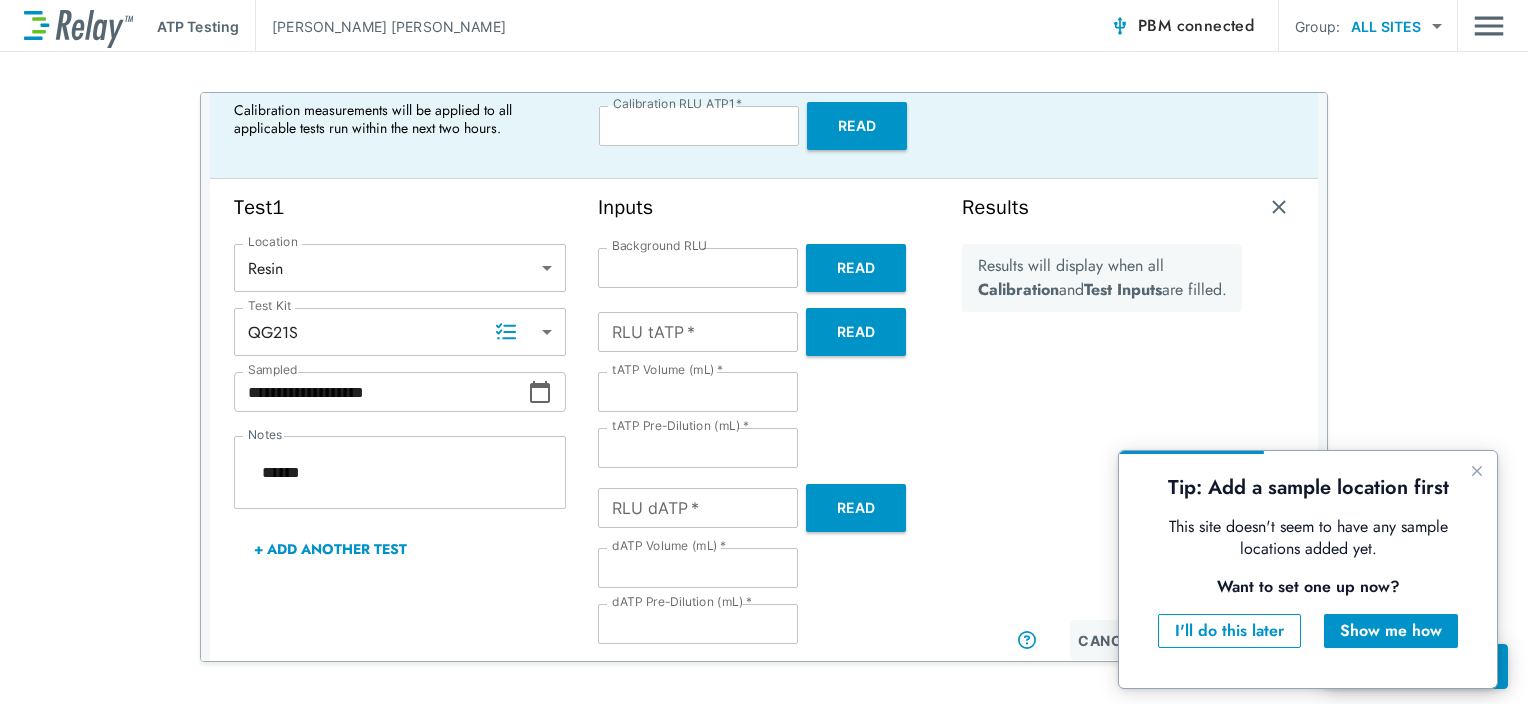 click on "Read" at bounding box center (856, 268) 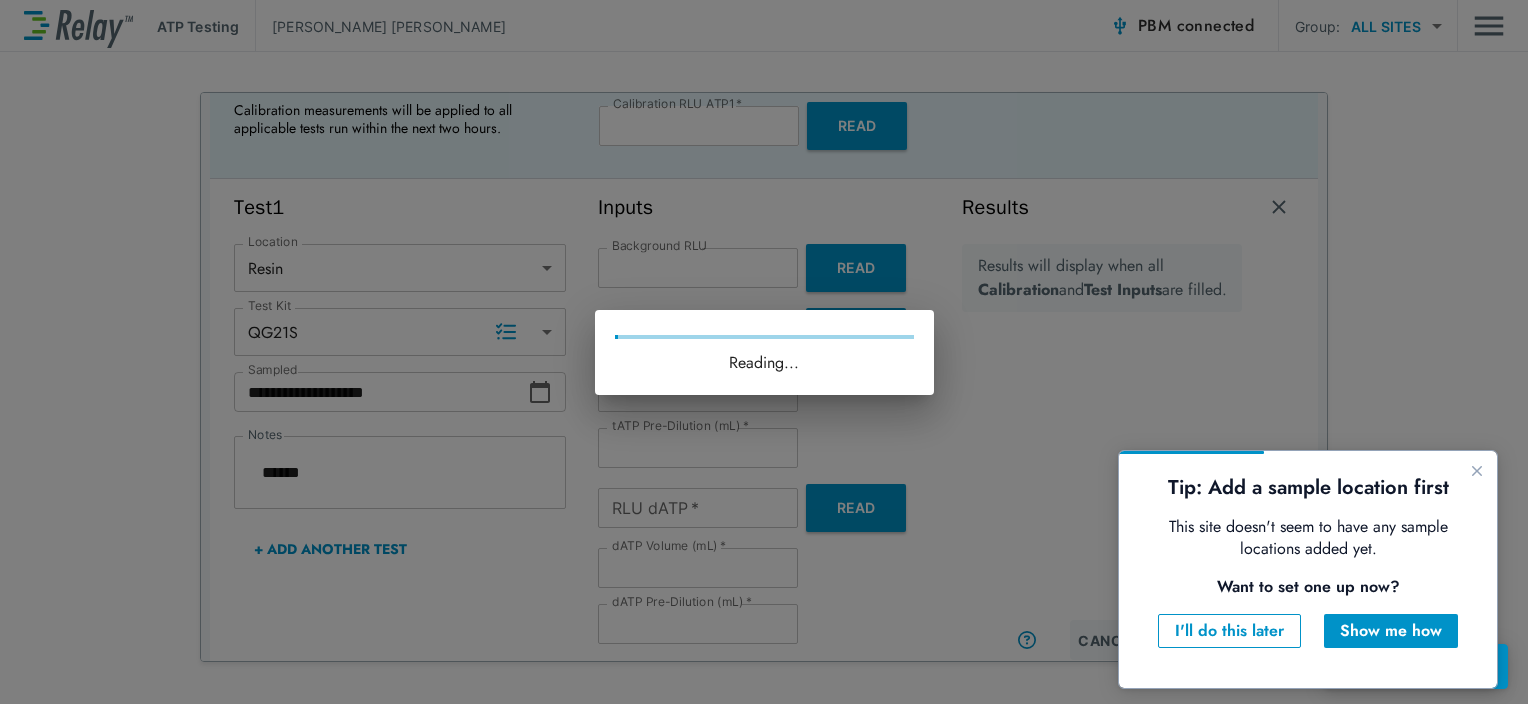 click on "Reading..." at bounding box center (764, 352) 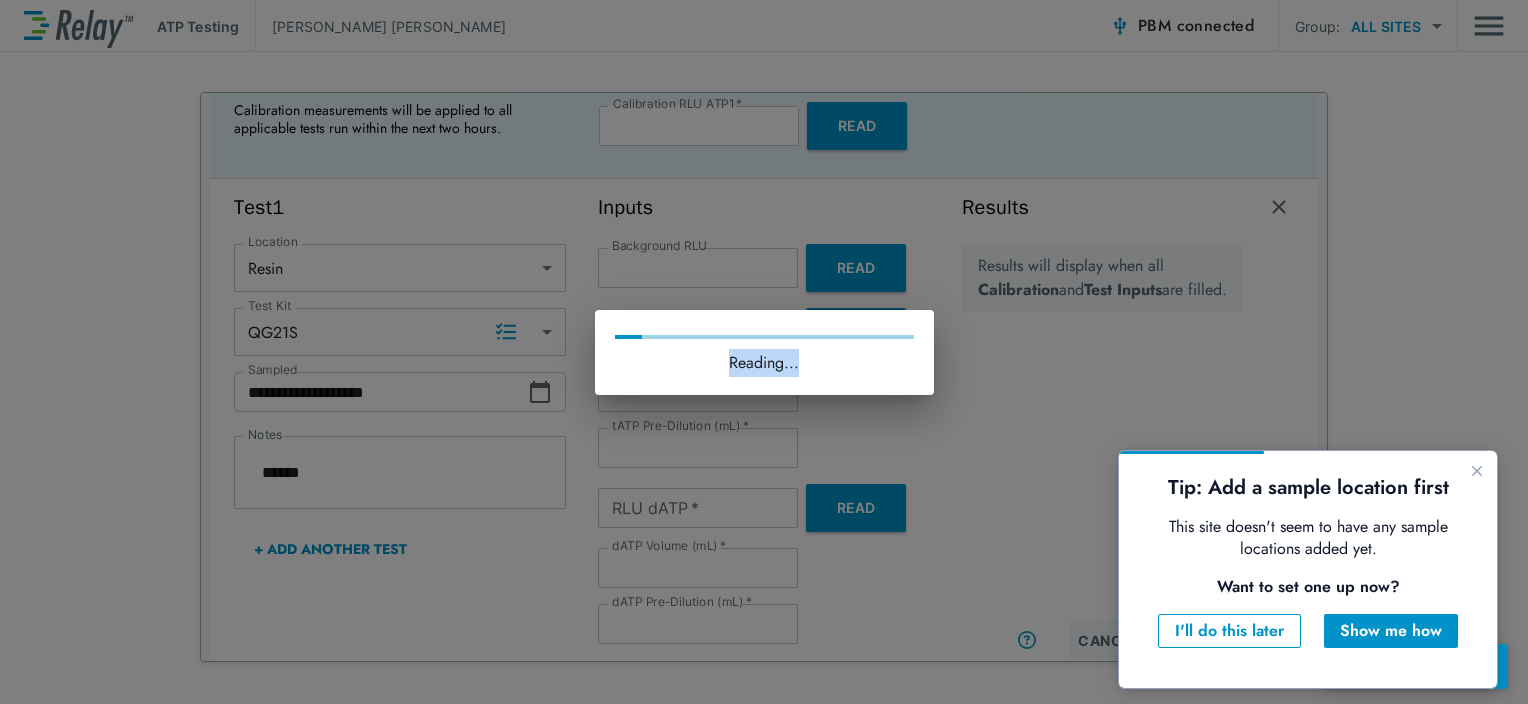 drag, startPoint x: 824, startPoint y: 258, endPoint x: 964, endPoint y: 404, distance: 202.27704 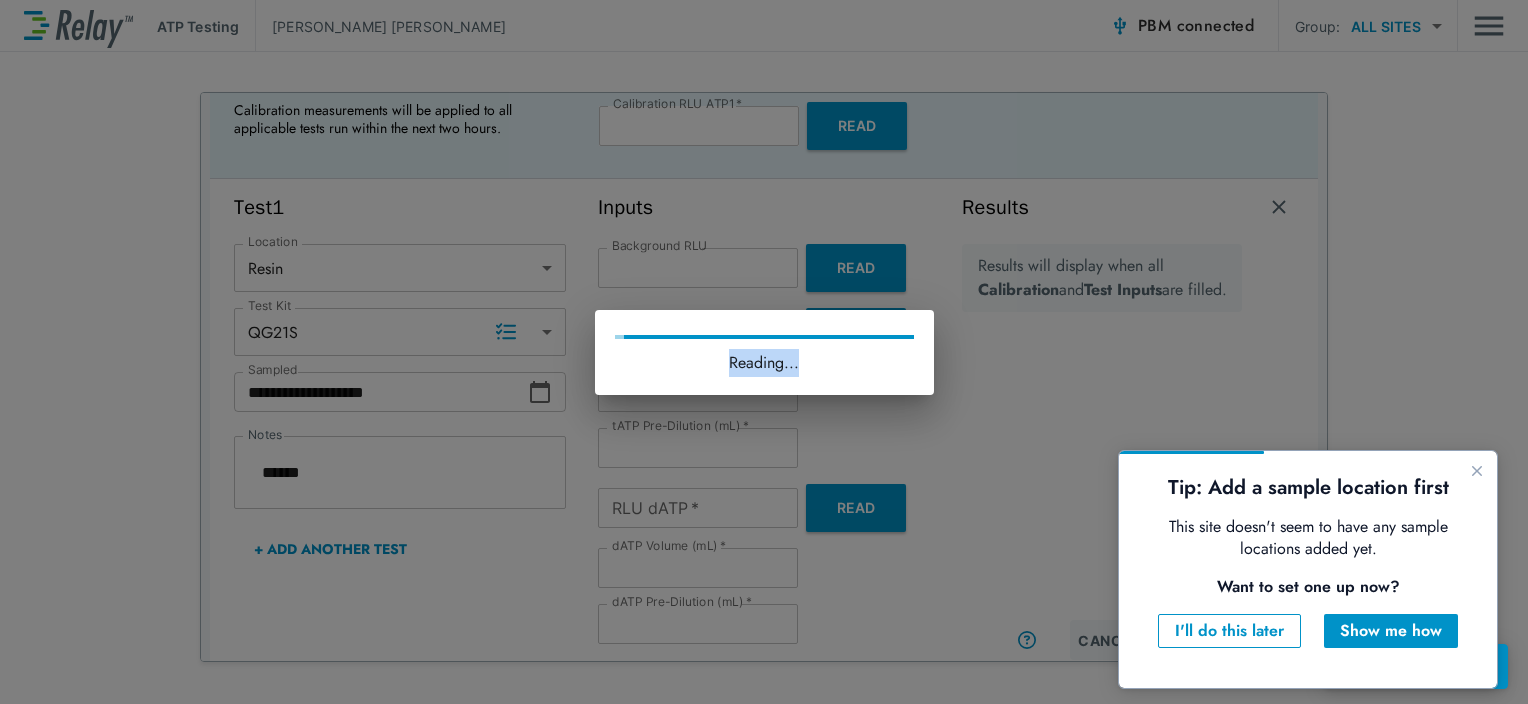 type on "*" 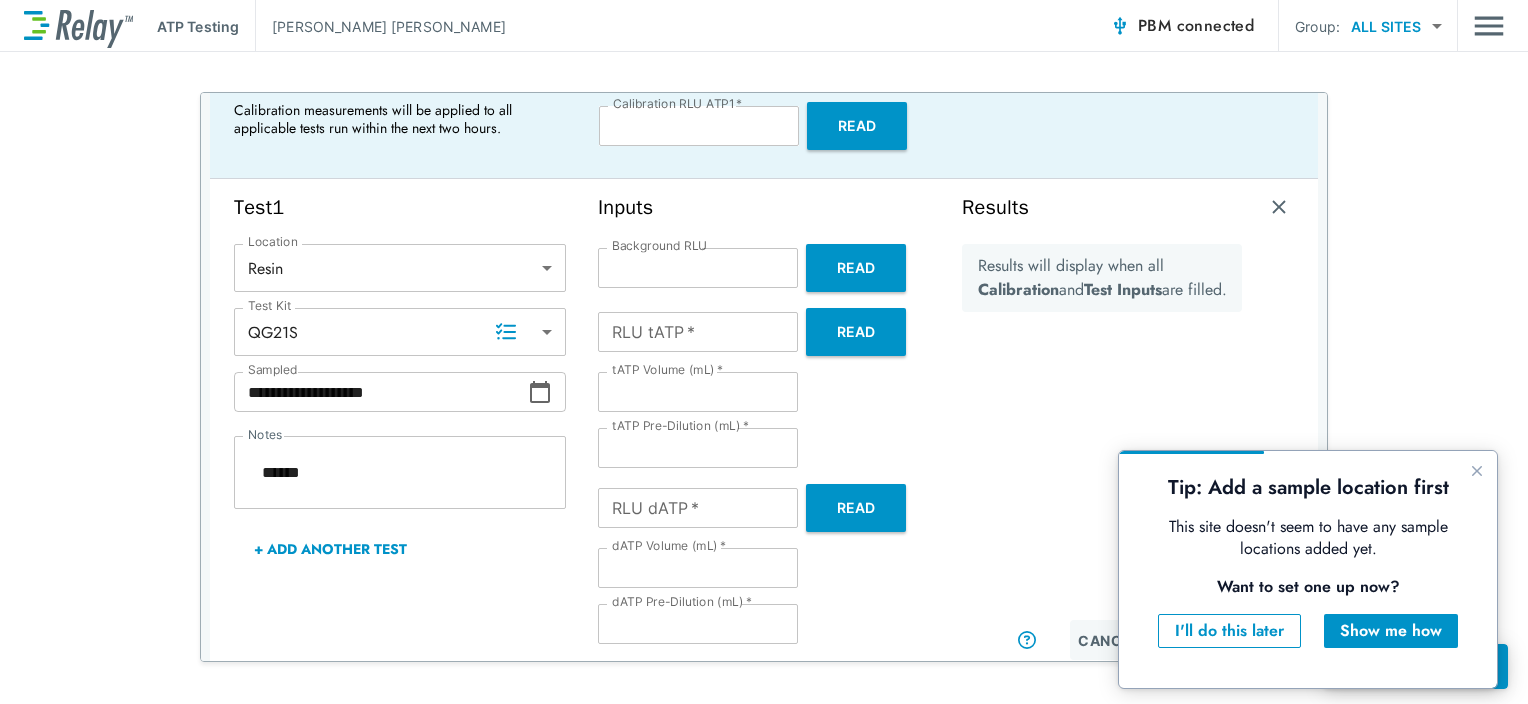 click on "Read" at bounding box center [856, 268] 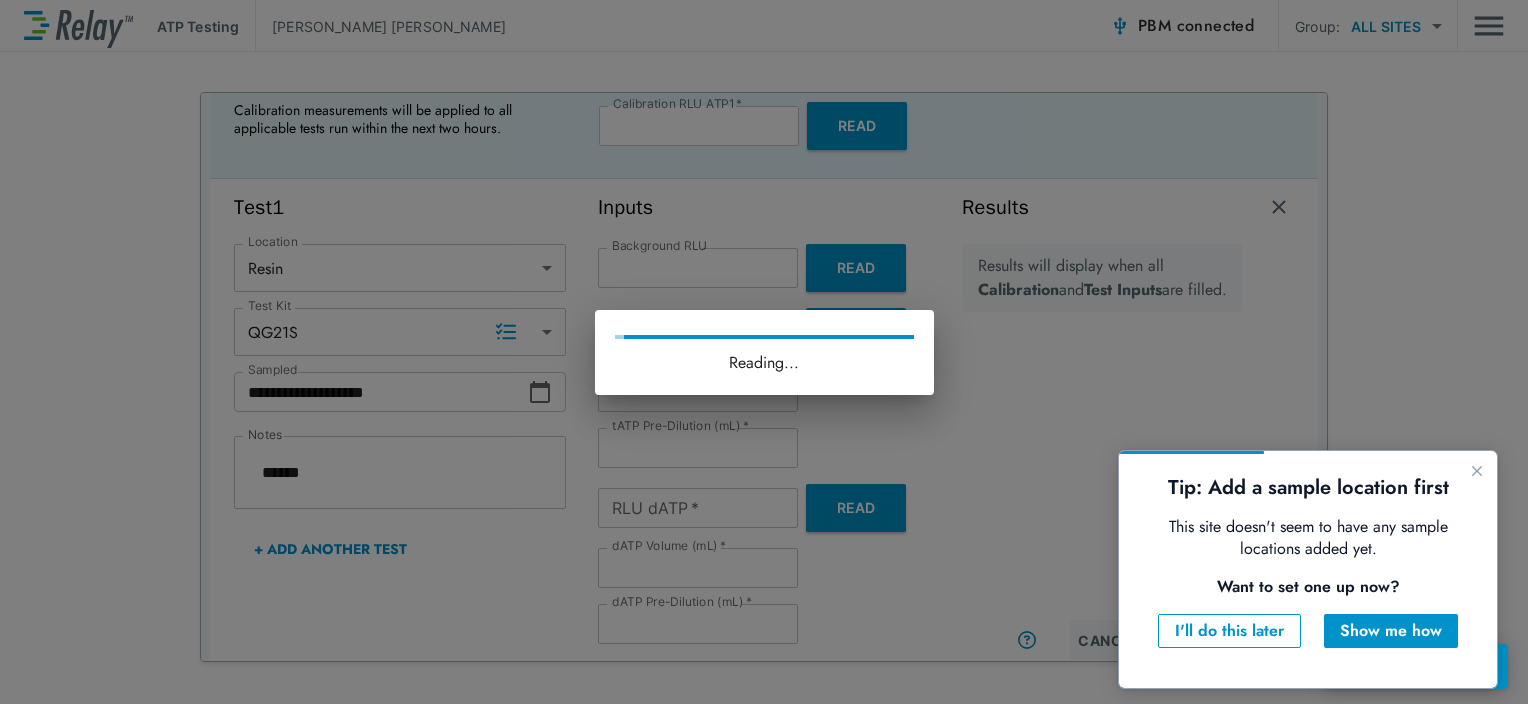 type on "*" 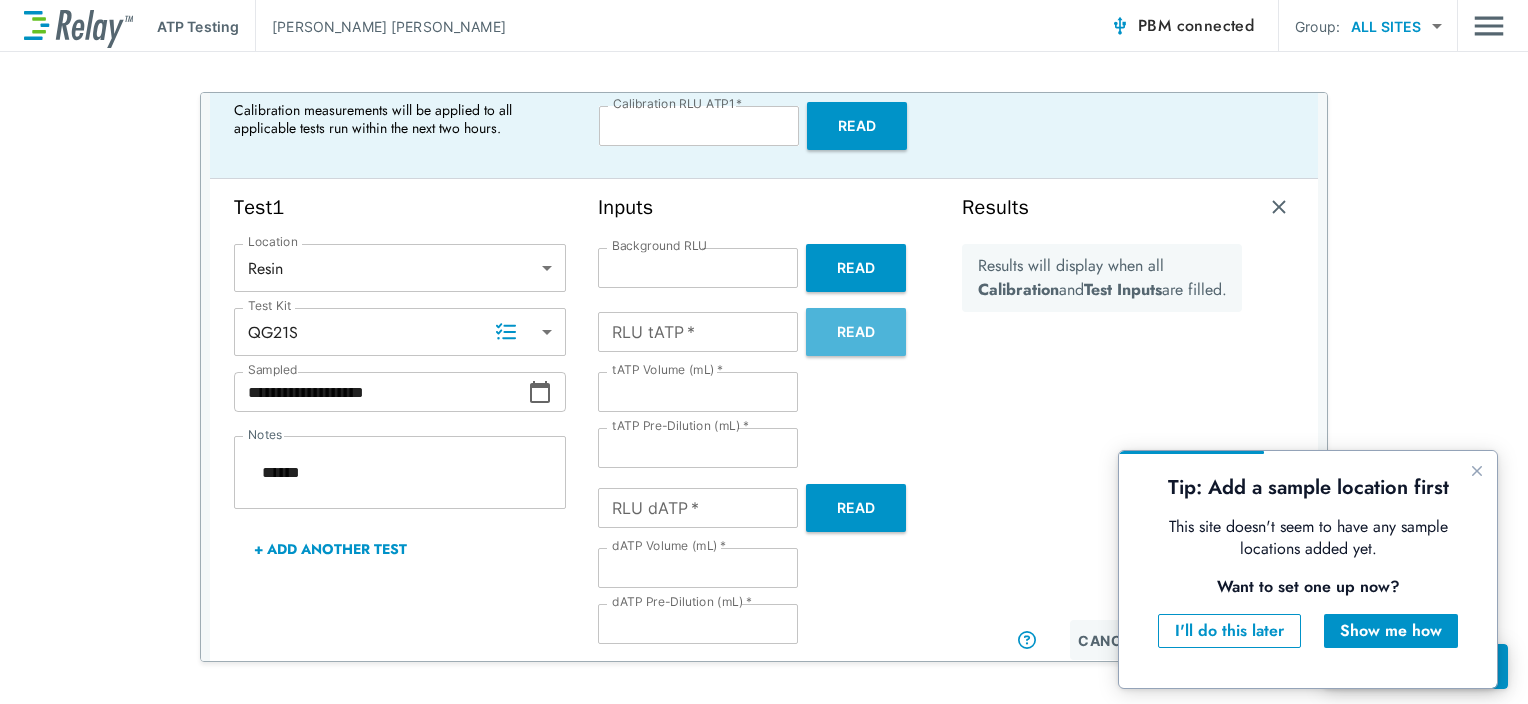 click on "Read" at bounding box center (856, 332) 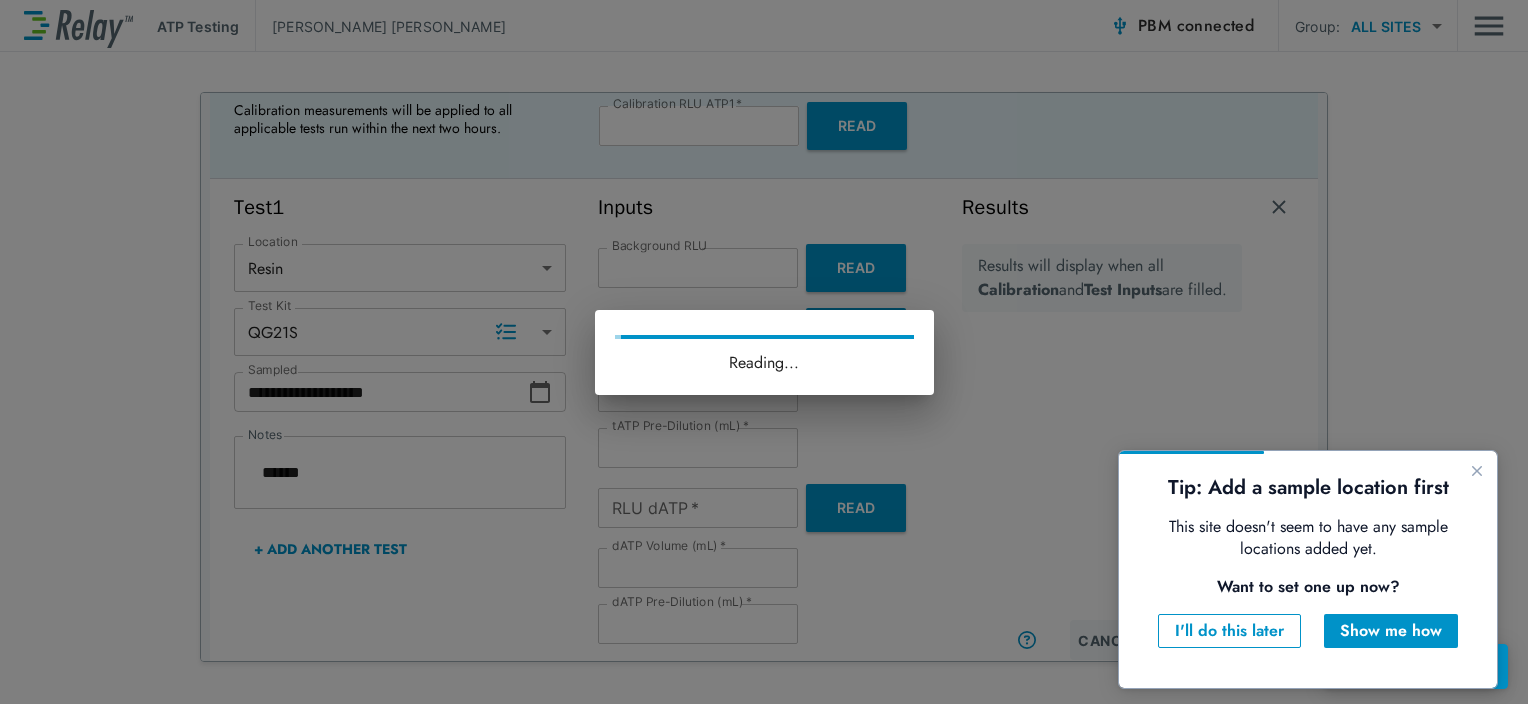 type on "*" 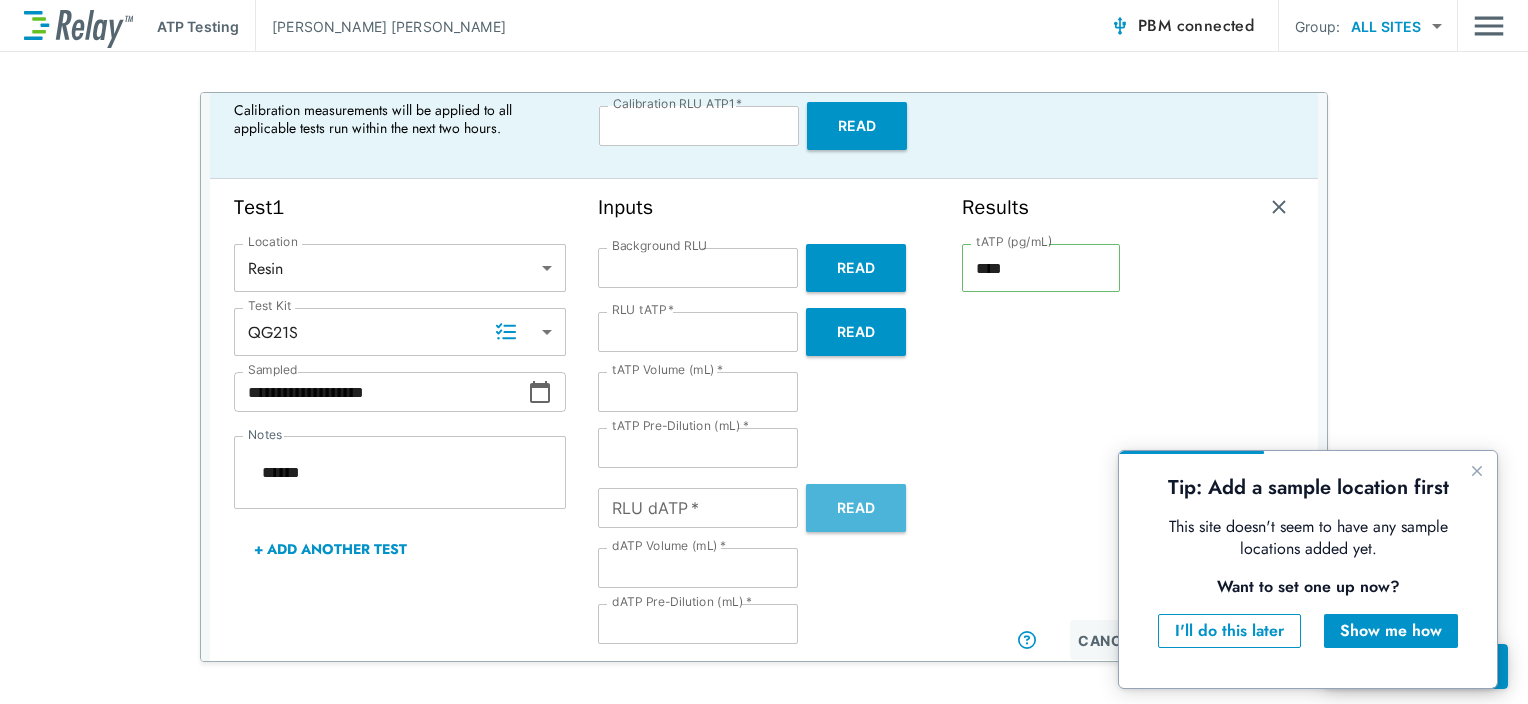 click on "Read" at bounding box center (856, 508) 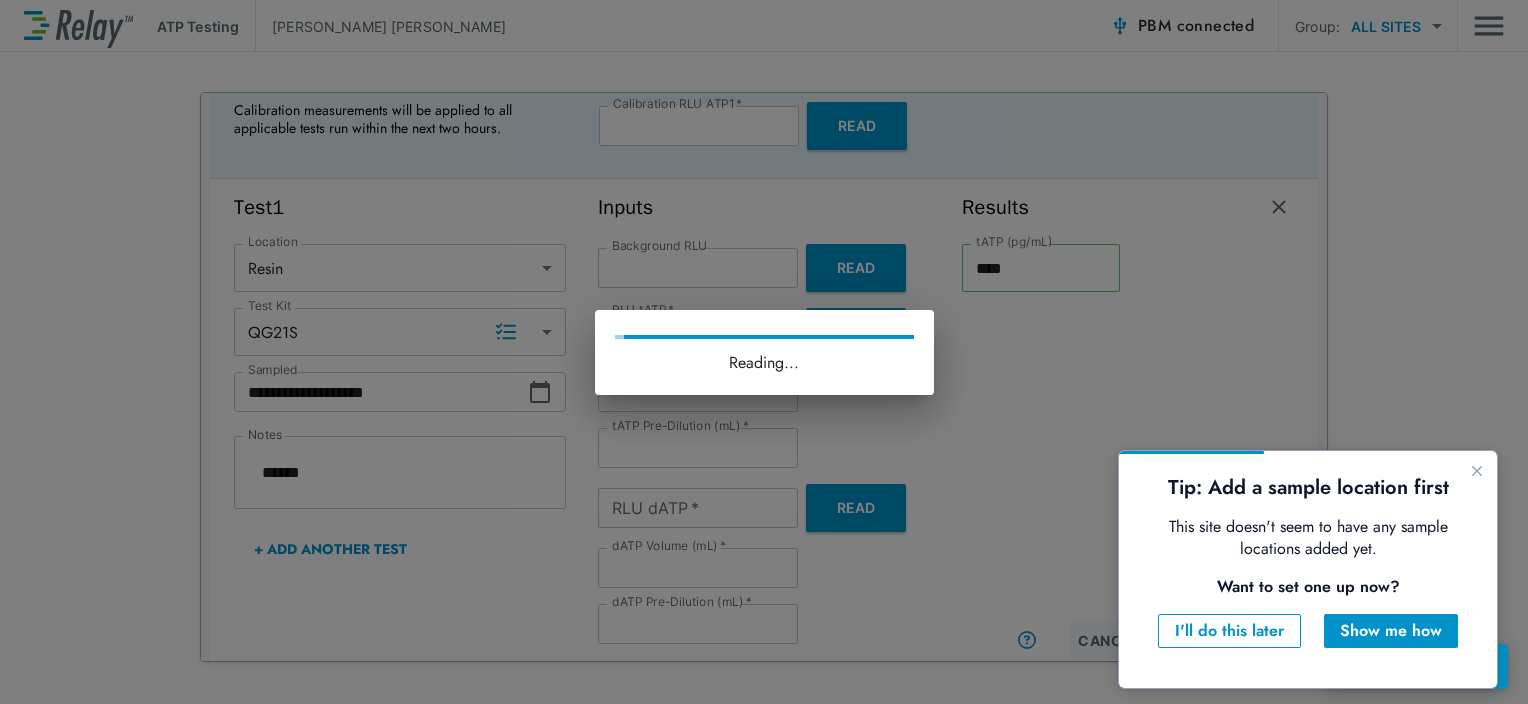 type on "*" 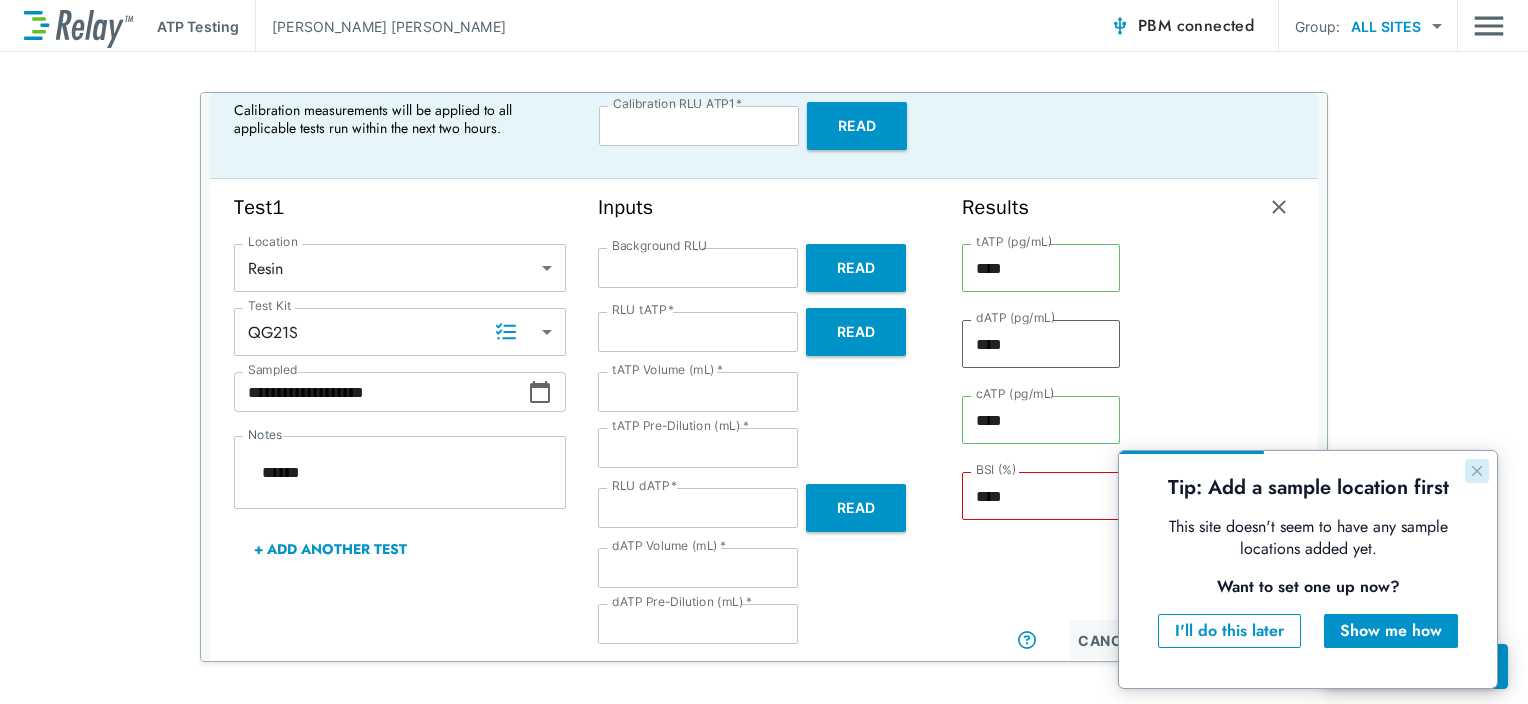 click at bounding box center (1477, 471) 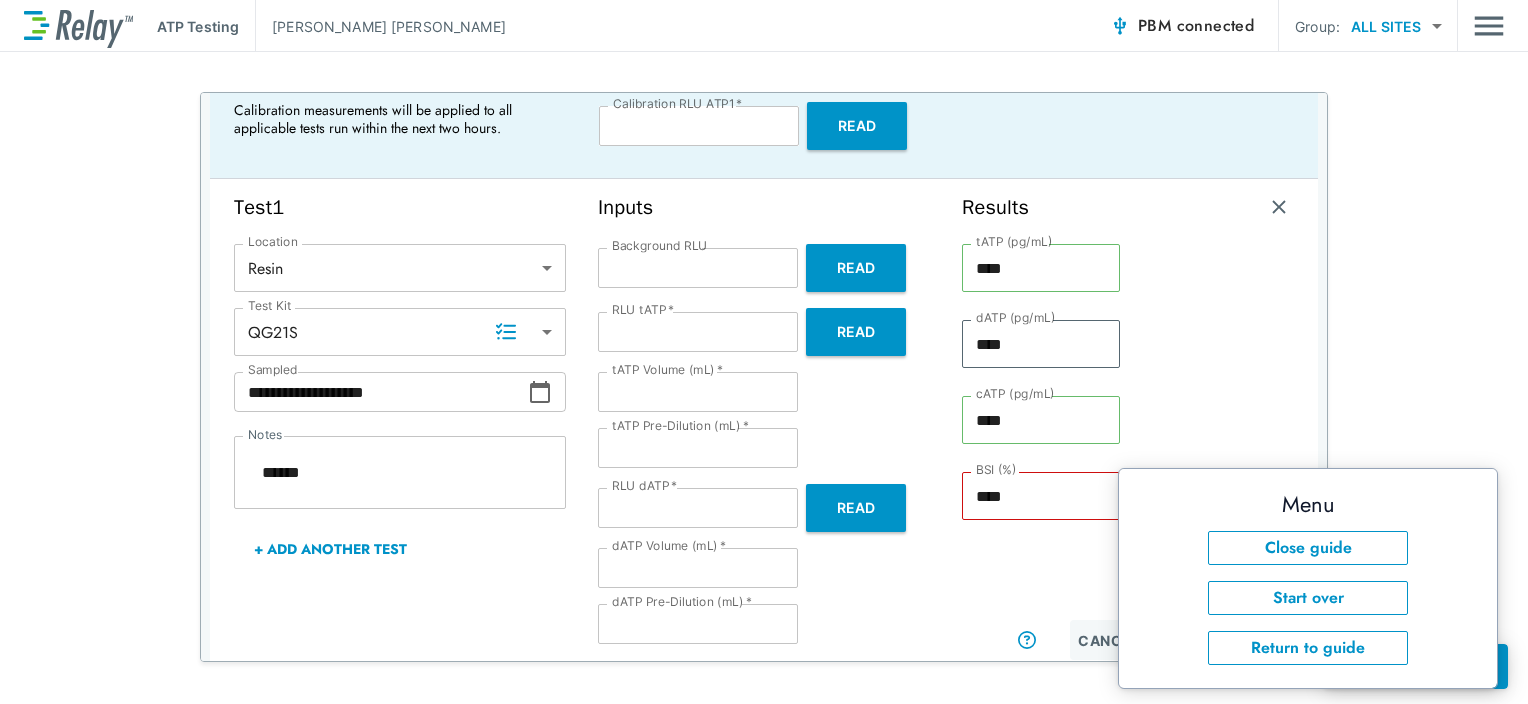 click on "Menu Close guide Start over Return to guide" at bounding box center (1308, 579) 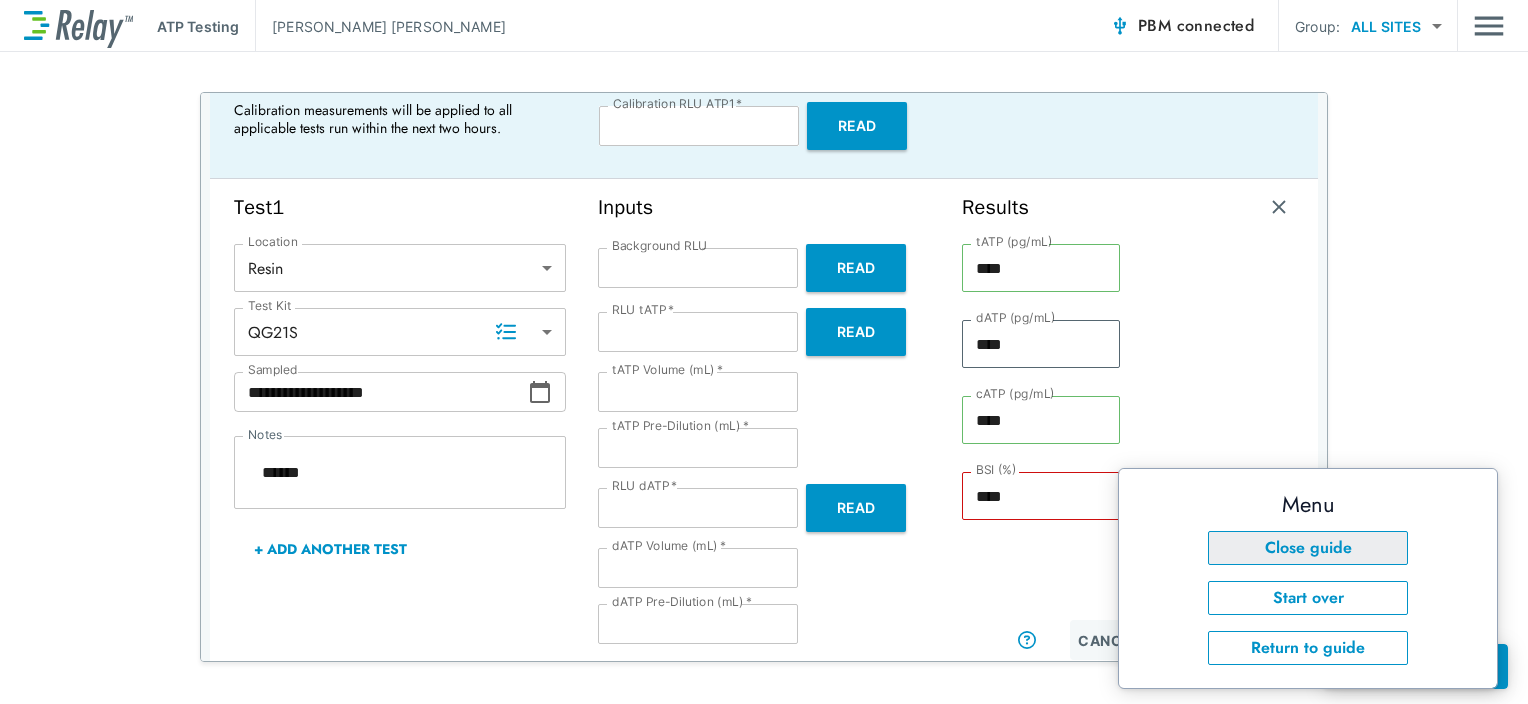 click on "Close guide" at bounding box center [1308, 548] 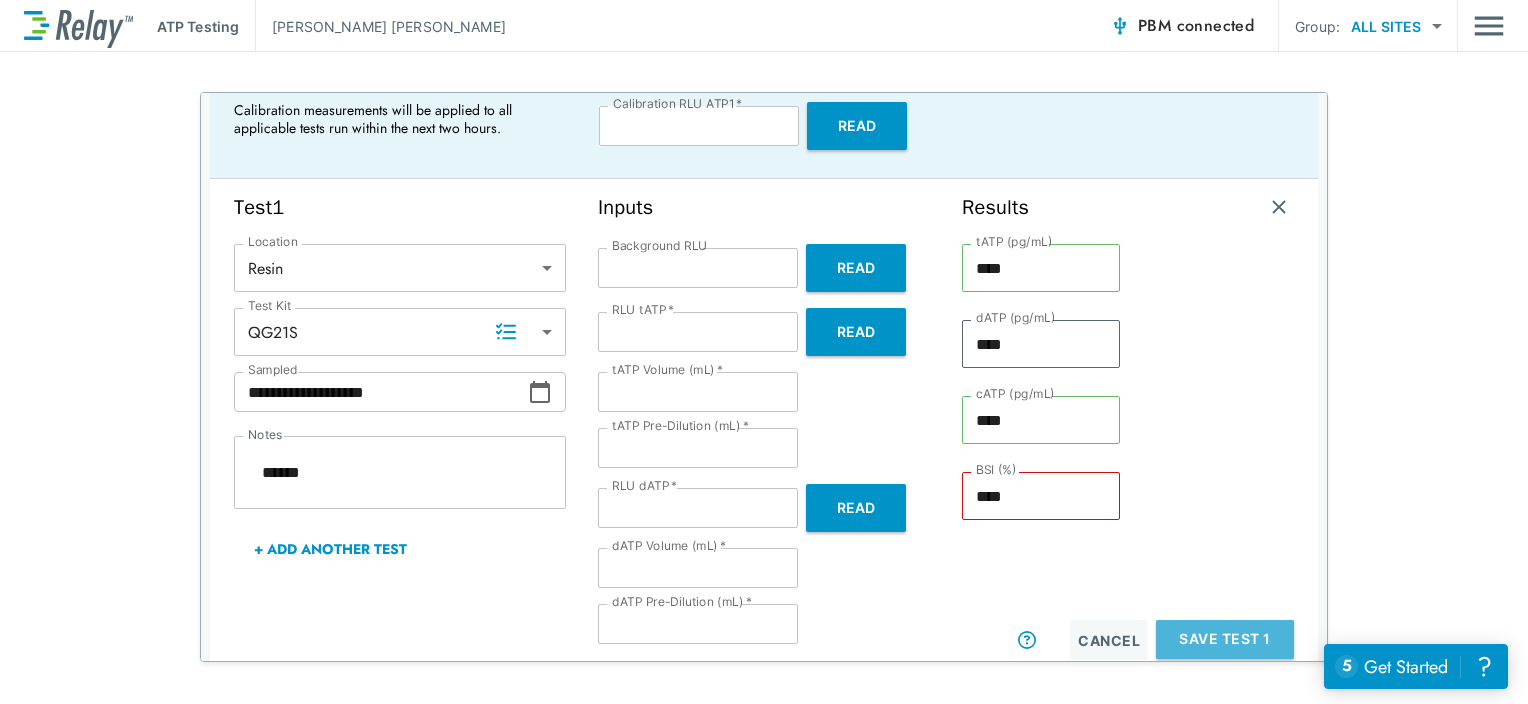 click on "Save Test 1" at bounding box center [1225, 639] 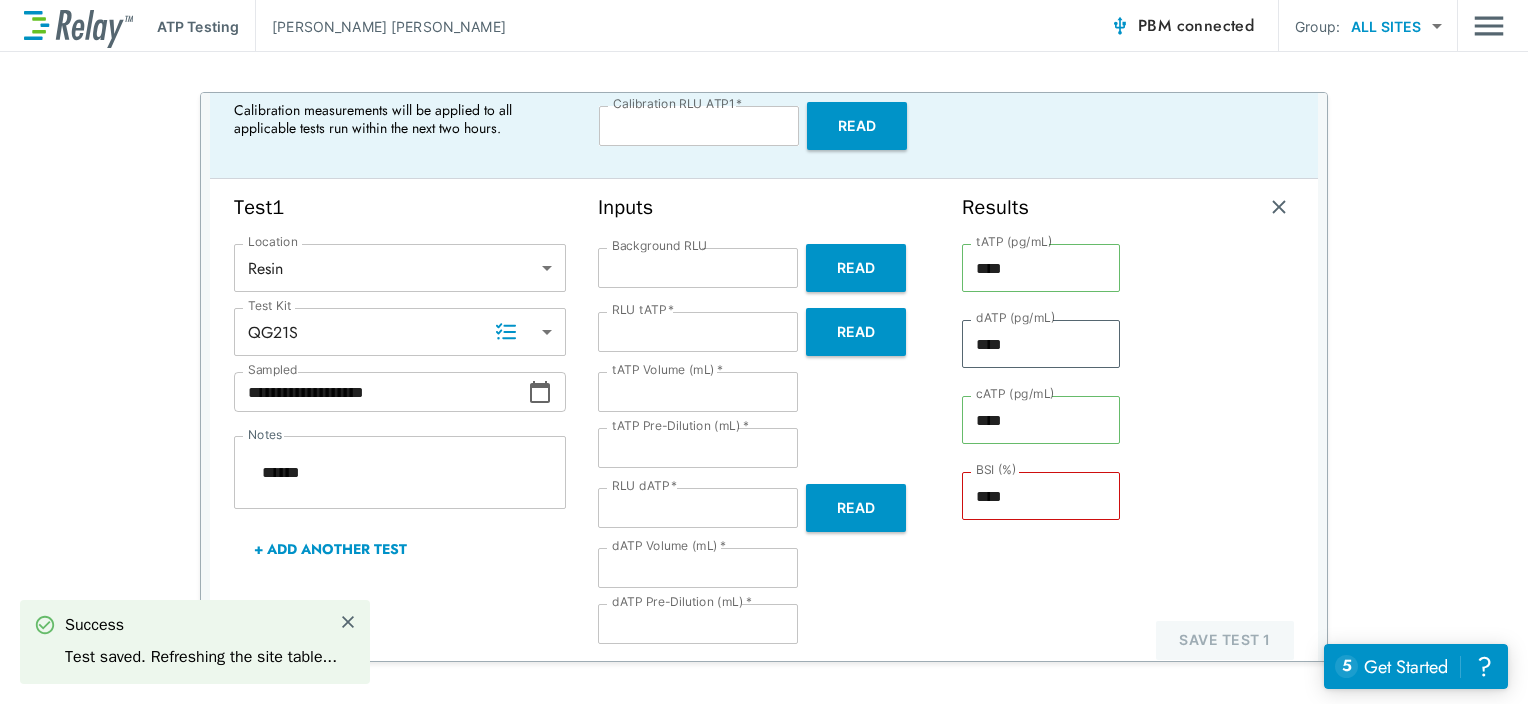 type on "*" 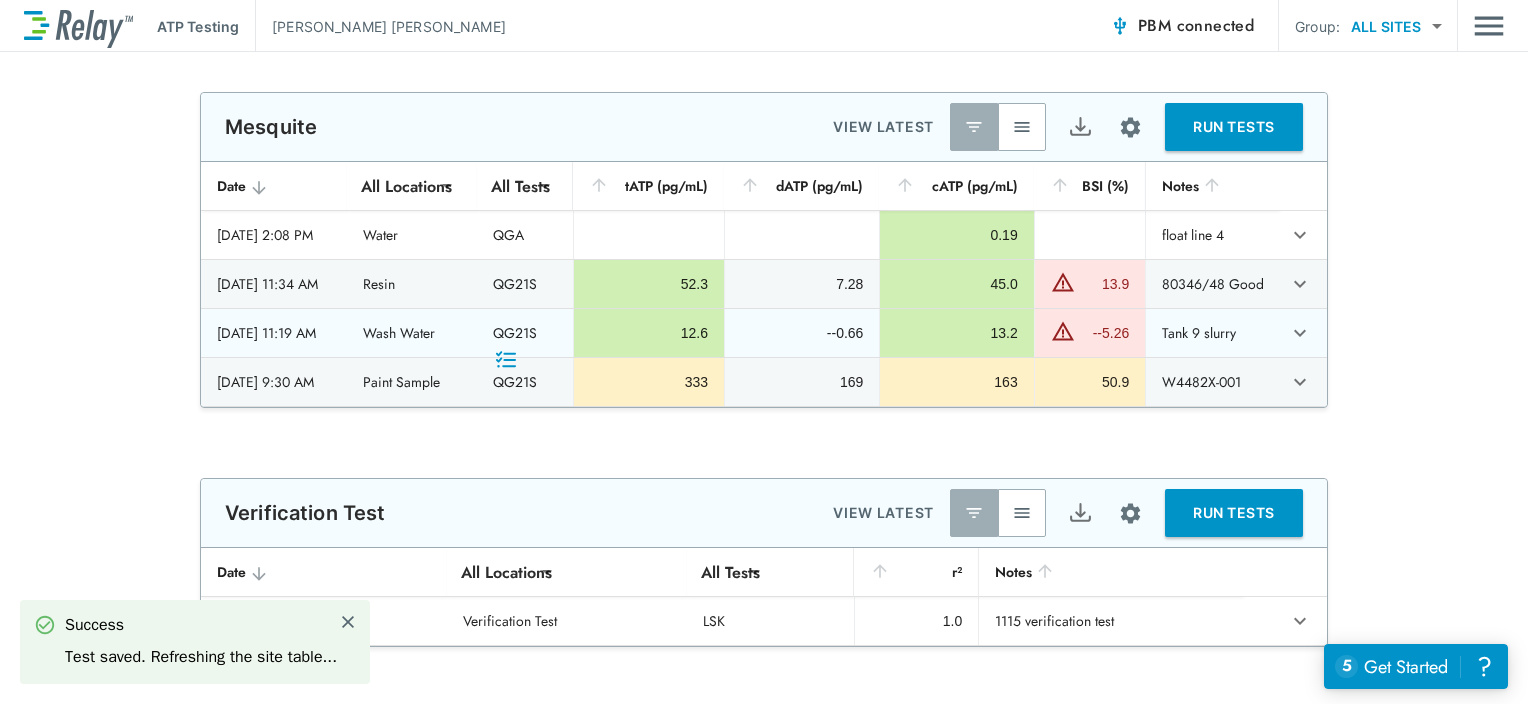scroll, scrollTop: 0, scrollLeft: 0, axis: both 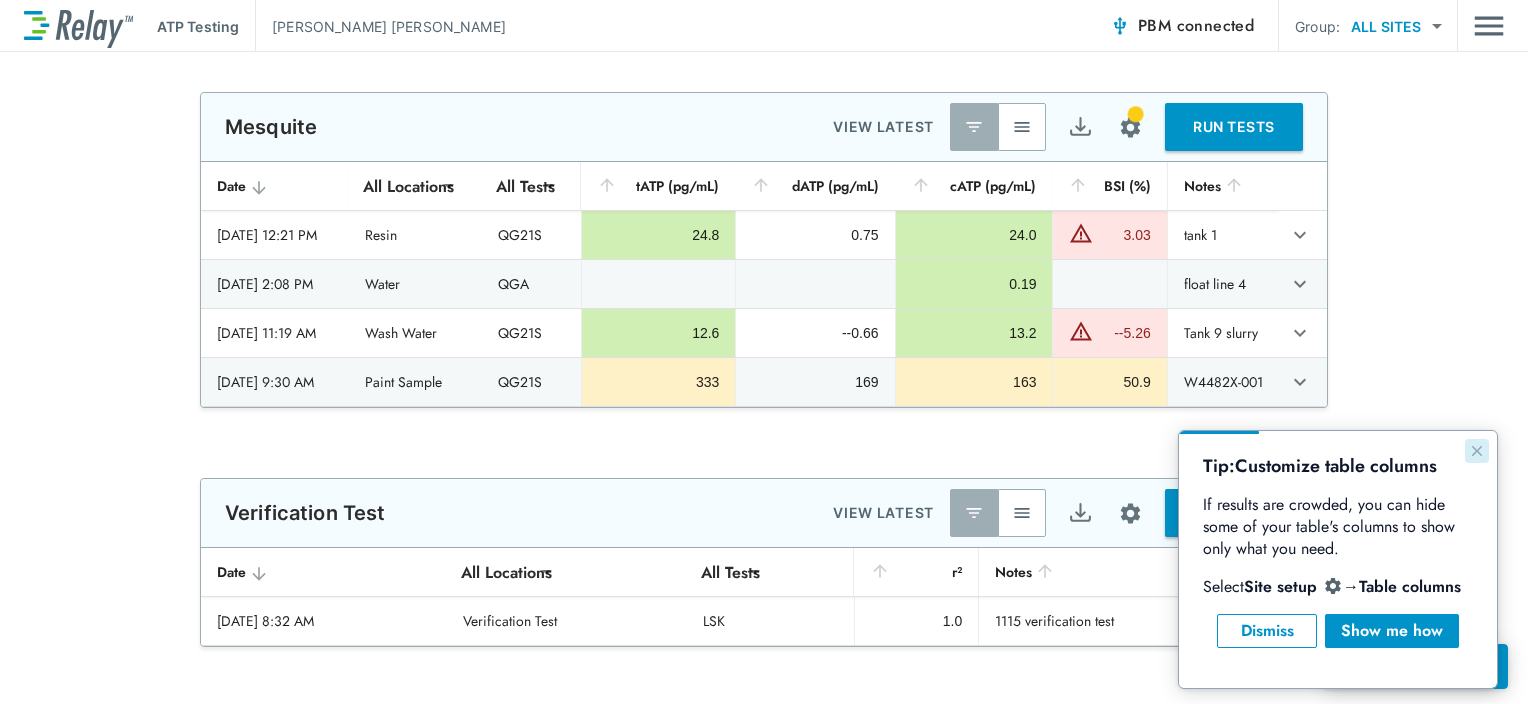 click 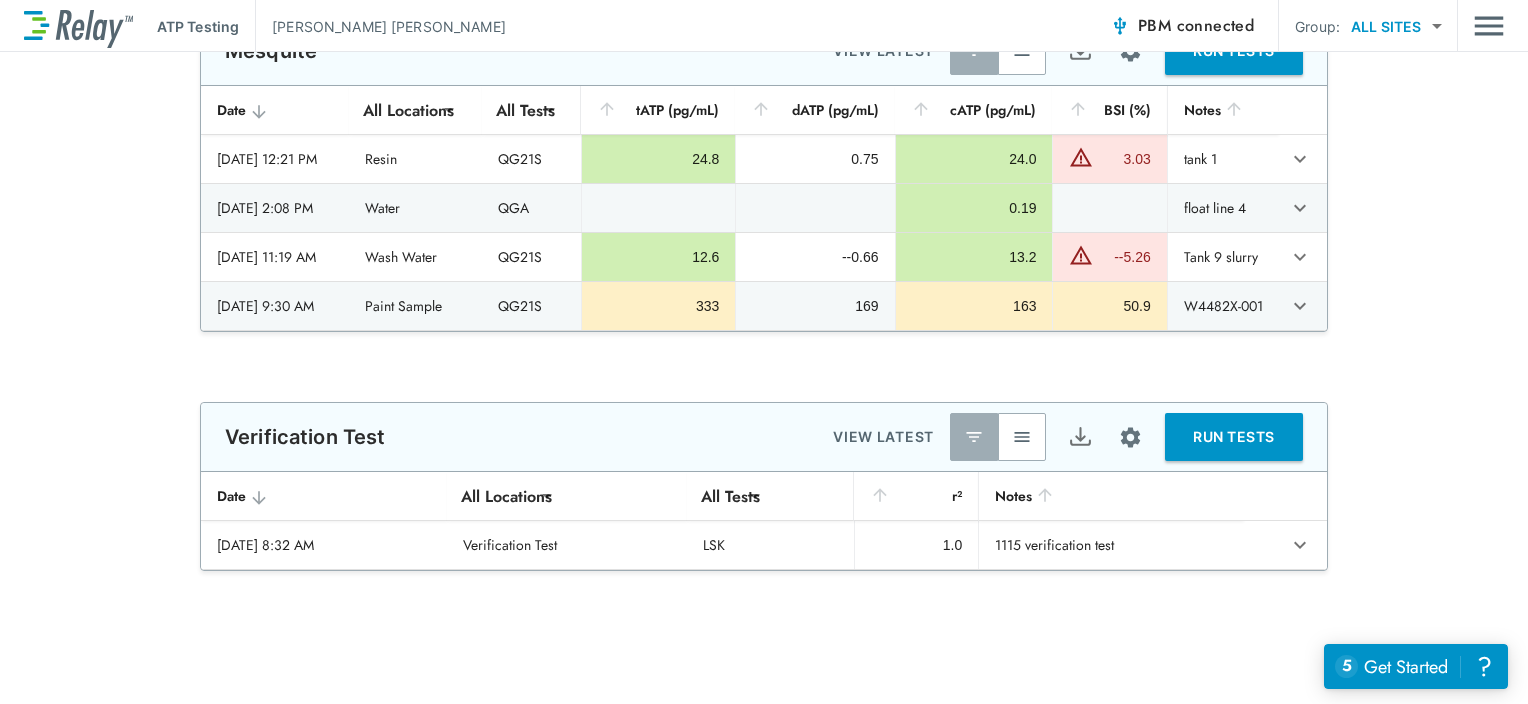 scroll, scrollTop: 0, scrollLeft: 0, axis: both 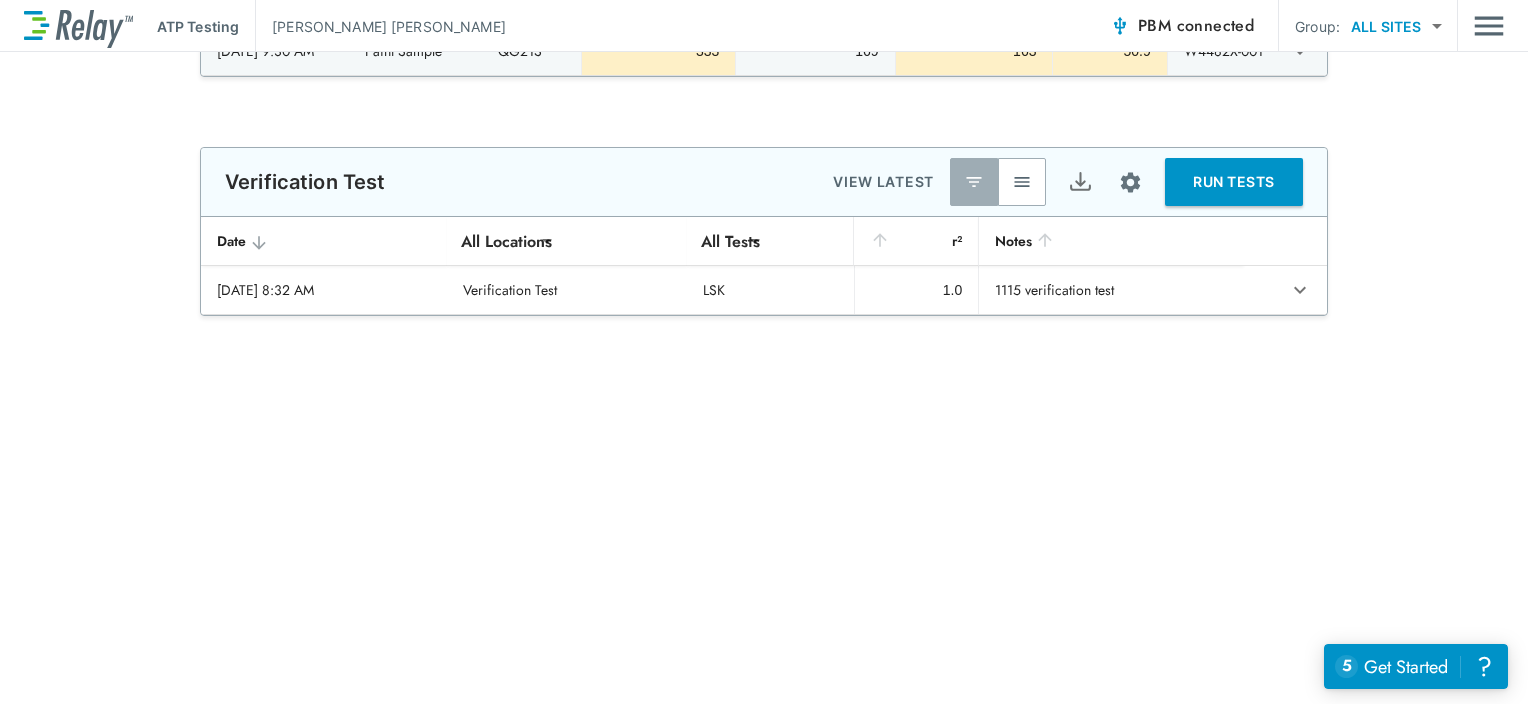 type on "**********" 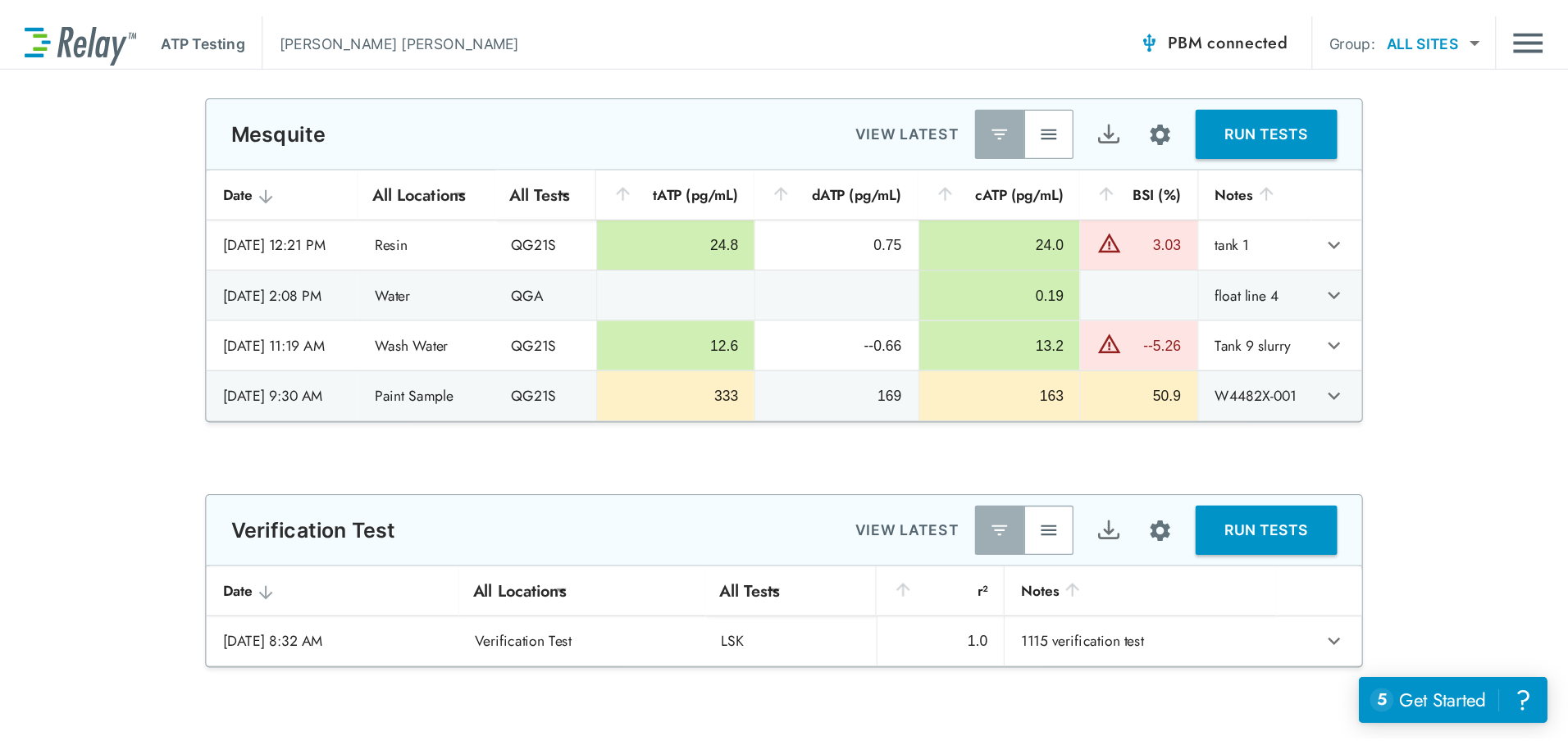 scroll, scrollTop: 10, scrollLeft: 0, axis: vertical 